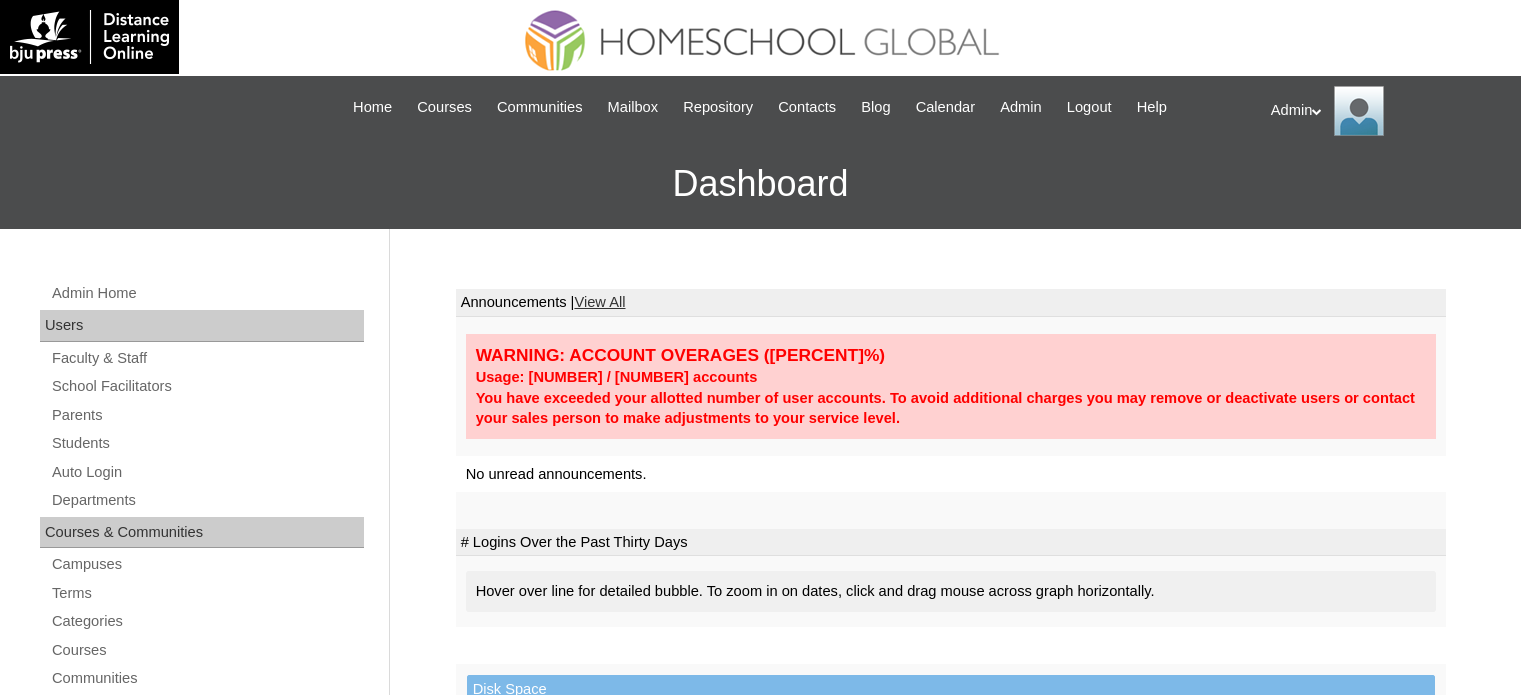 scroll, scrollTop: 0, scrollLeft: 0, axis: both 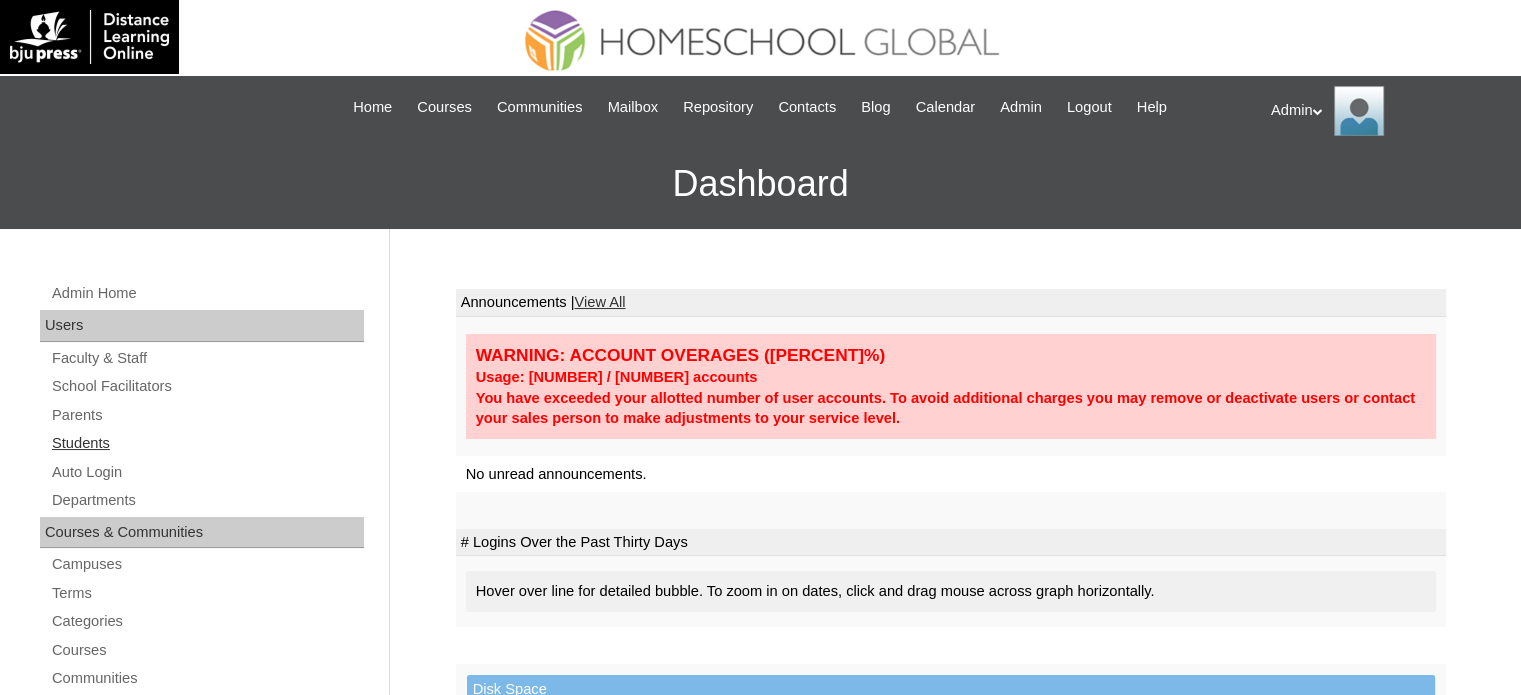 click on "Students" at bounding box center (207, 443) 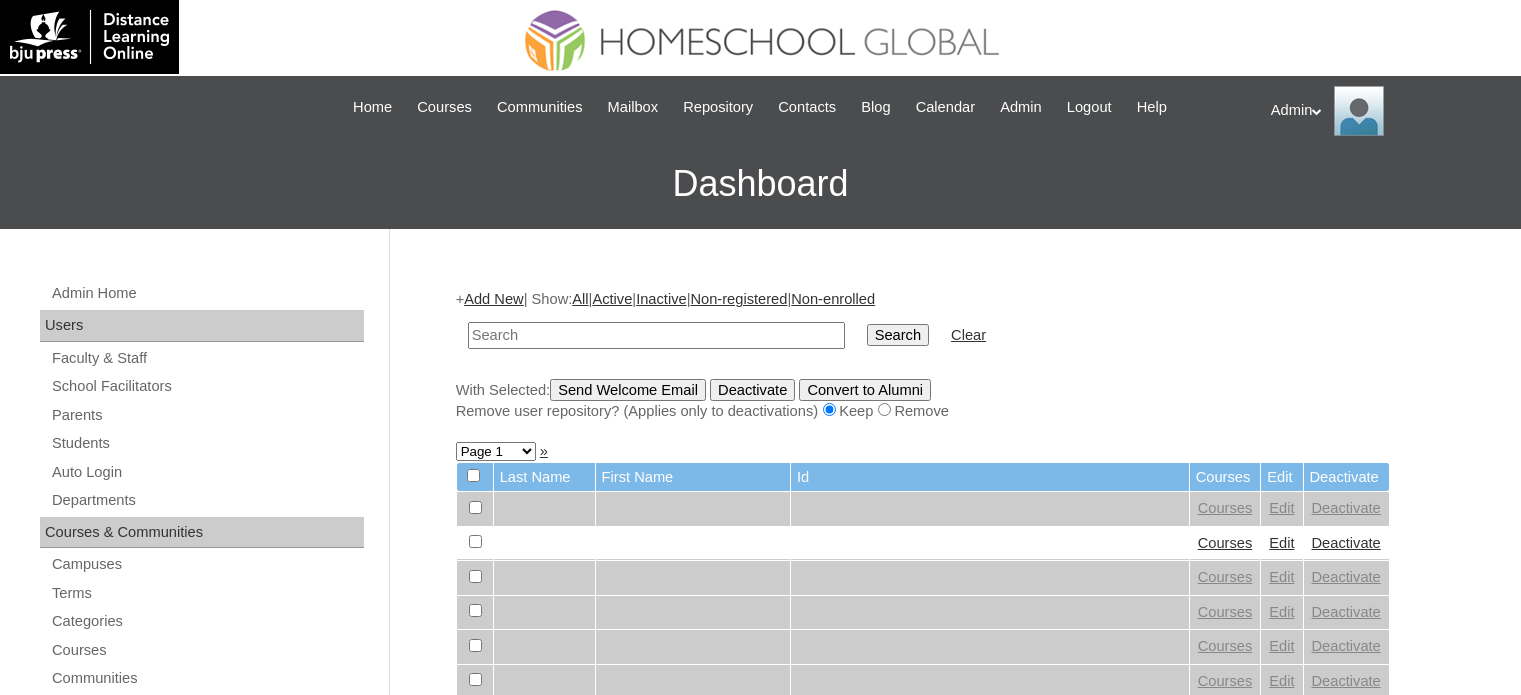 scroll, scrollTop: 0, scrollLeft: 0, axis: both 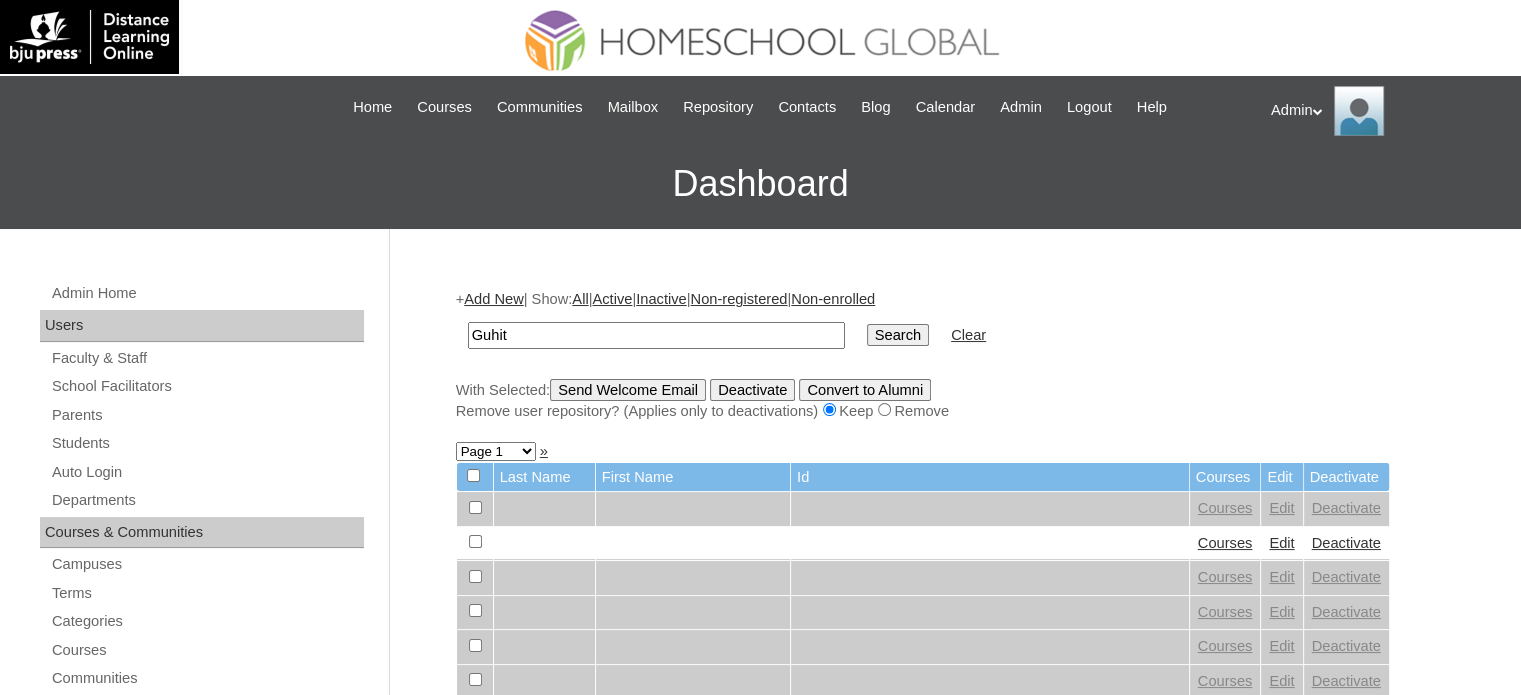 type on "guhit" 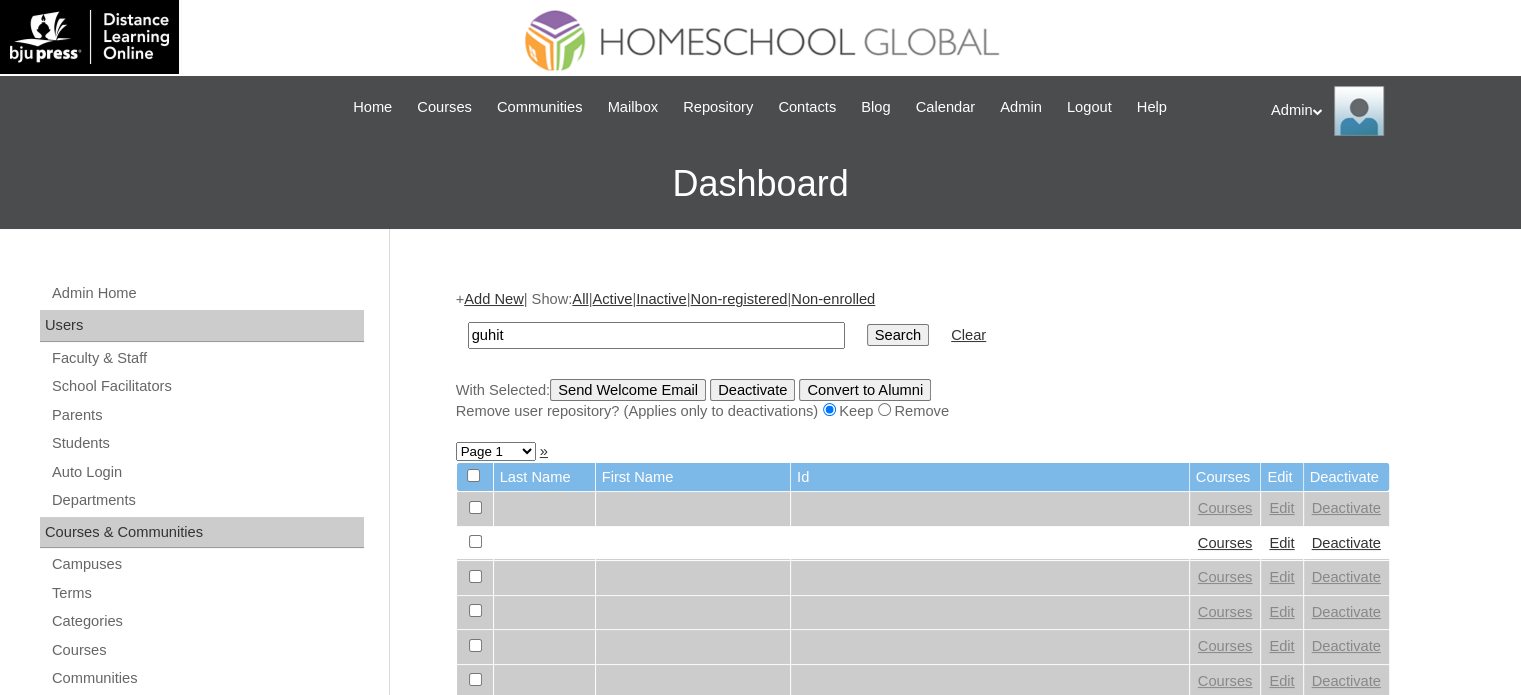 click on "Search" at bounding box center (898, 335) 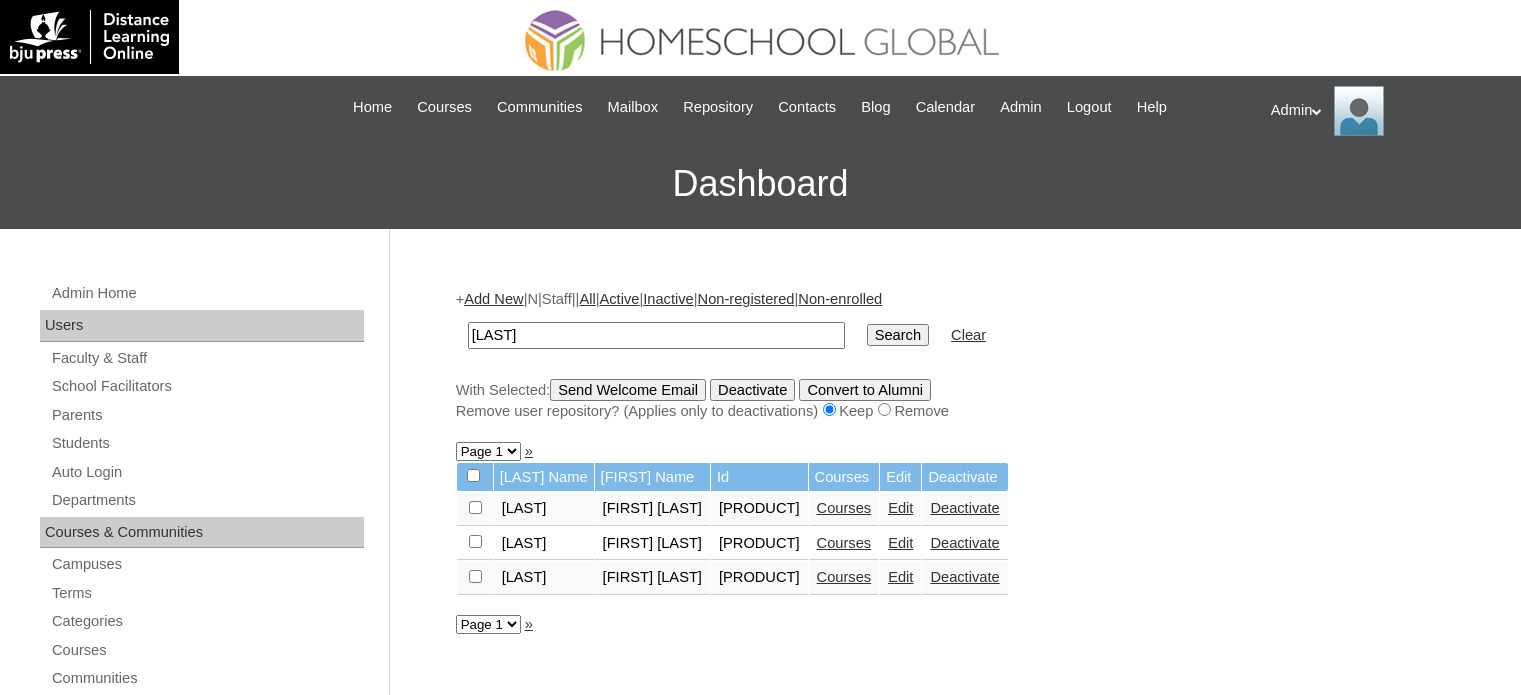 scroll, scrollTop: 0, scrollLeft: 0, axis: both 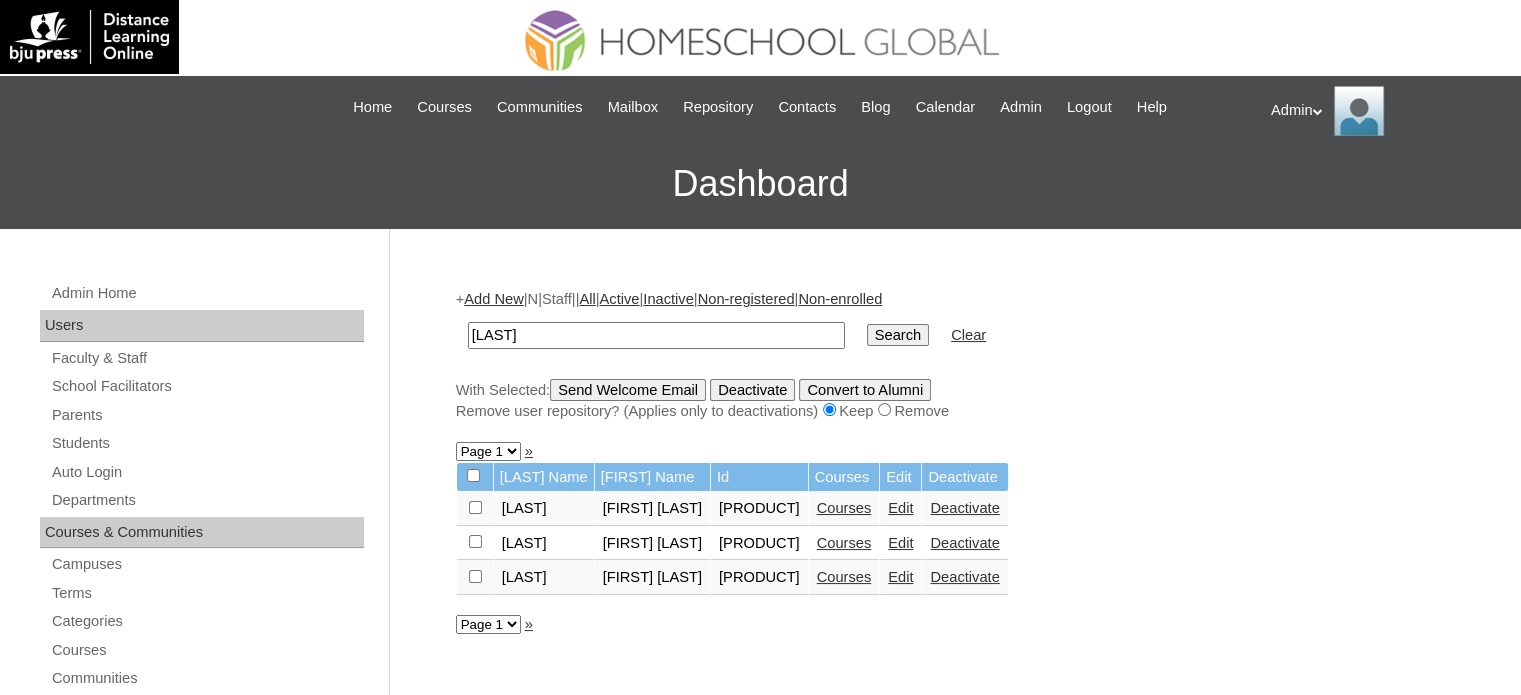 click on "Courses" at bounding box center [844, 508] 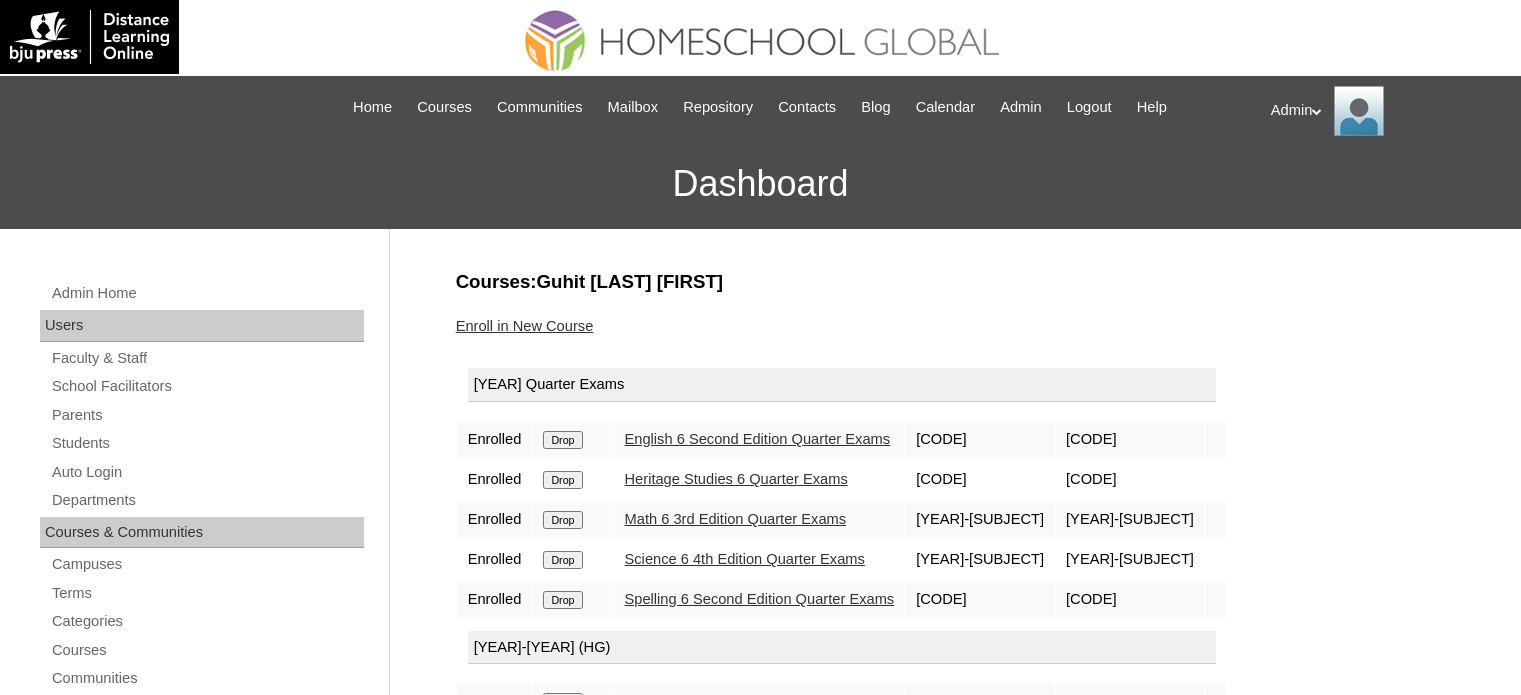 scroll, scrollTop: 0, scrollLeft: 0, axis: both 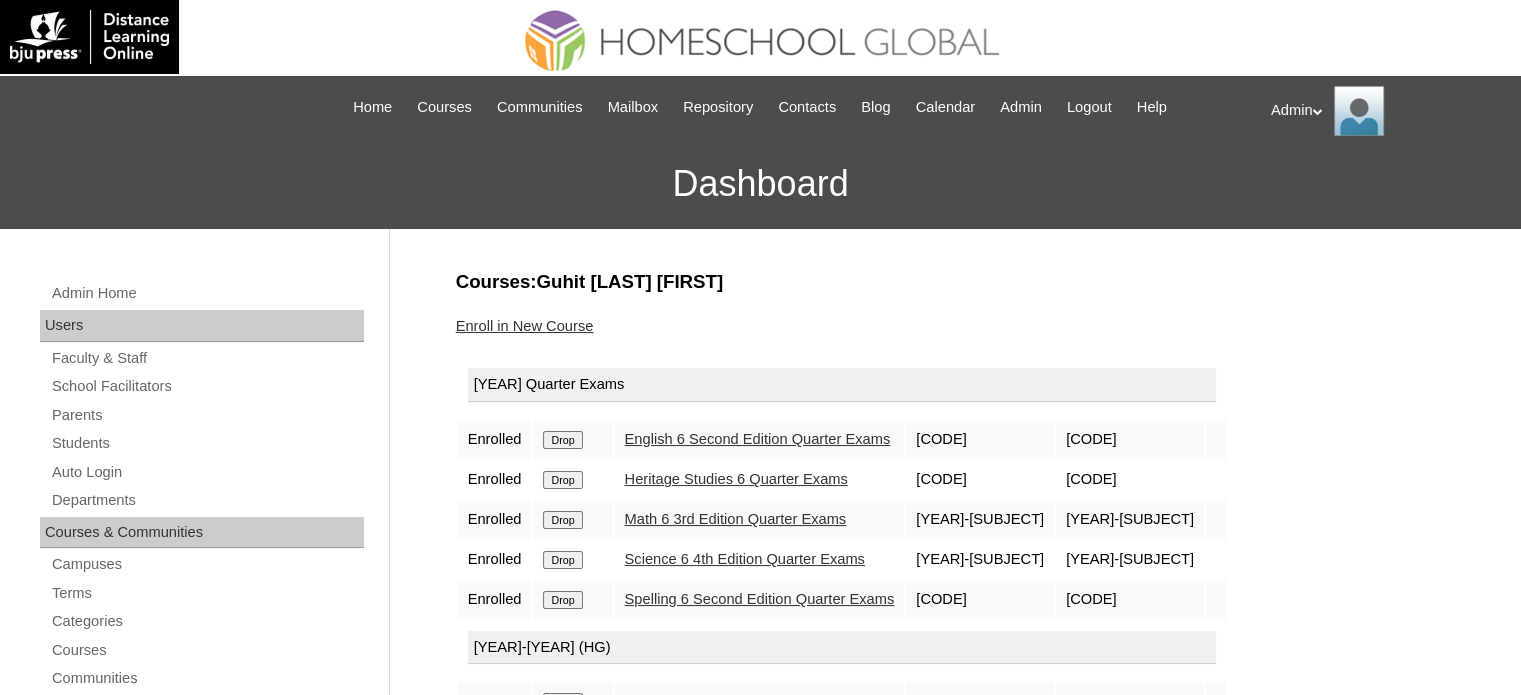 click on "Drop" at bounding box center [562, 440] 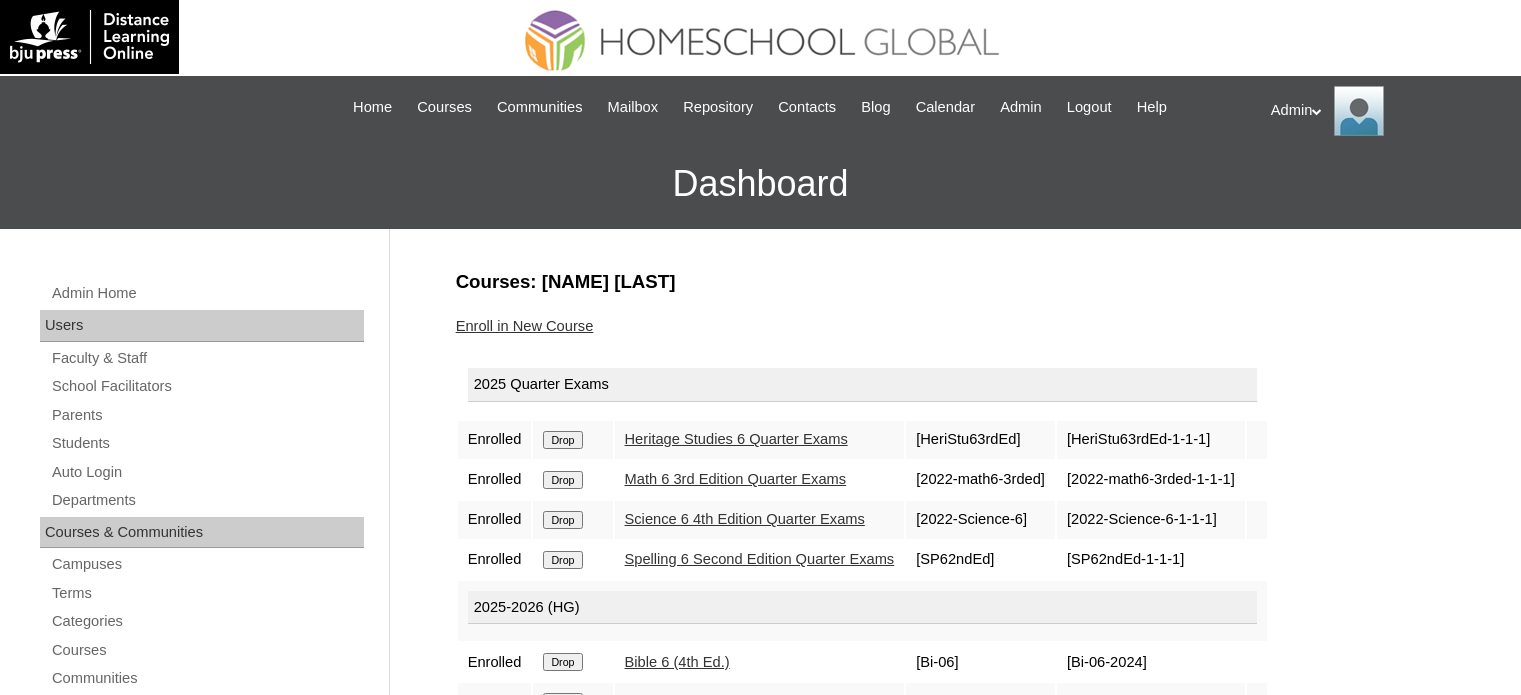 scroll, scrollTop: 0, scrollLeft: 0, axis: both 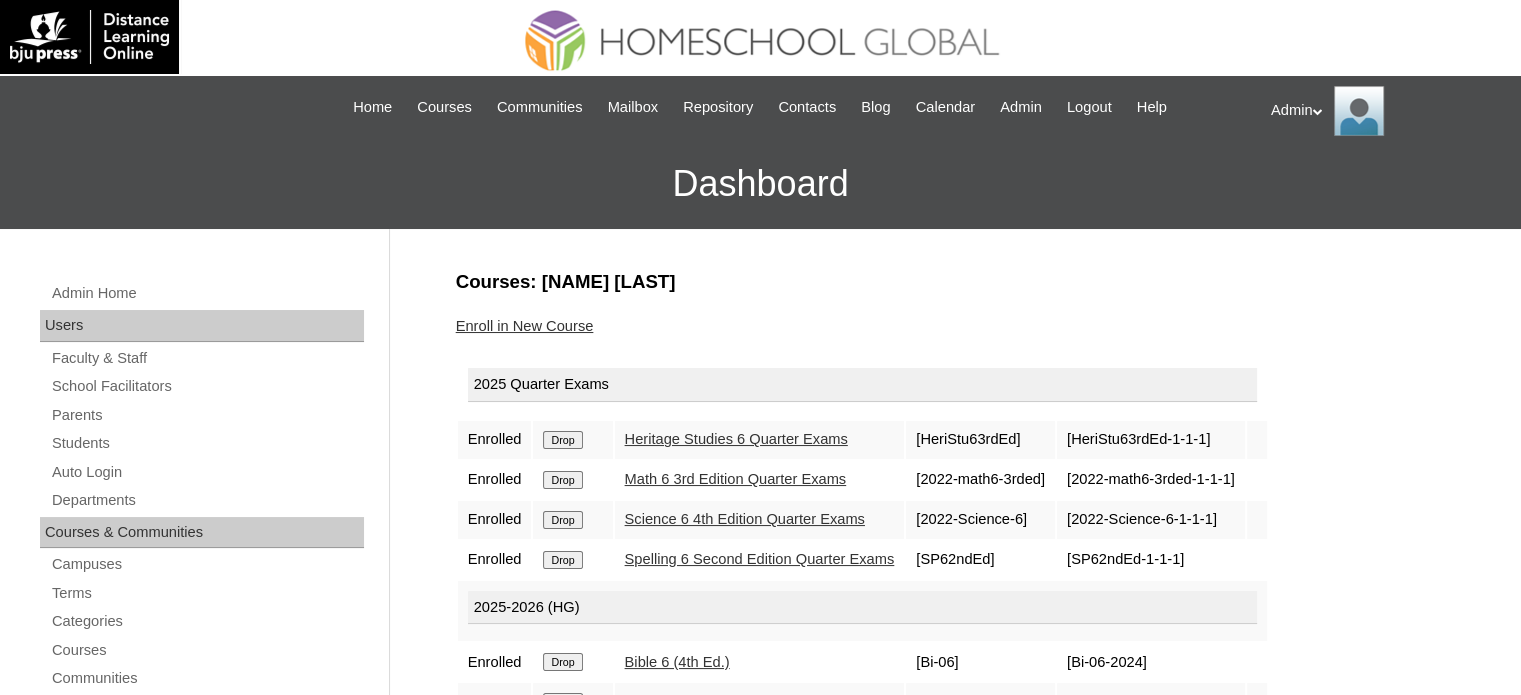 click on "Drop" at bounding box center (562, 440) 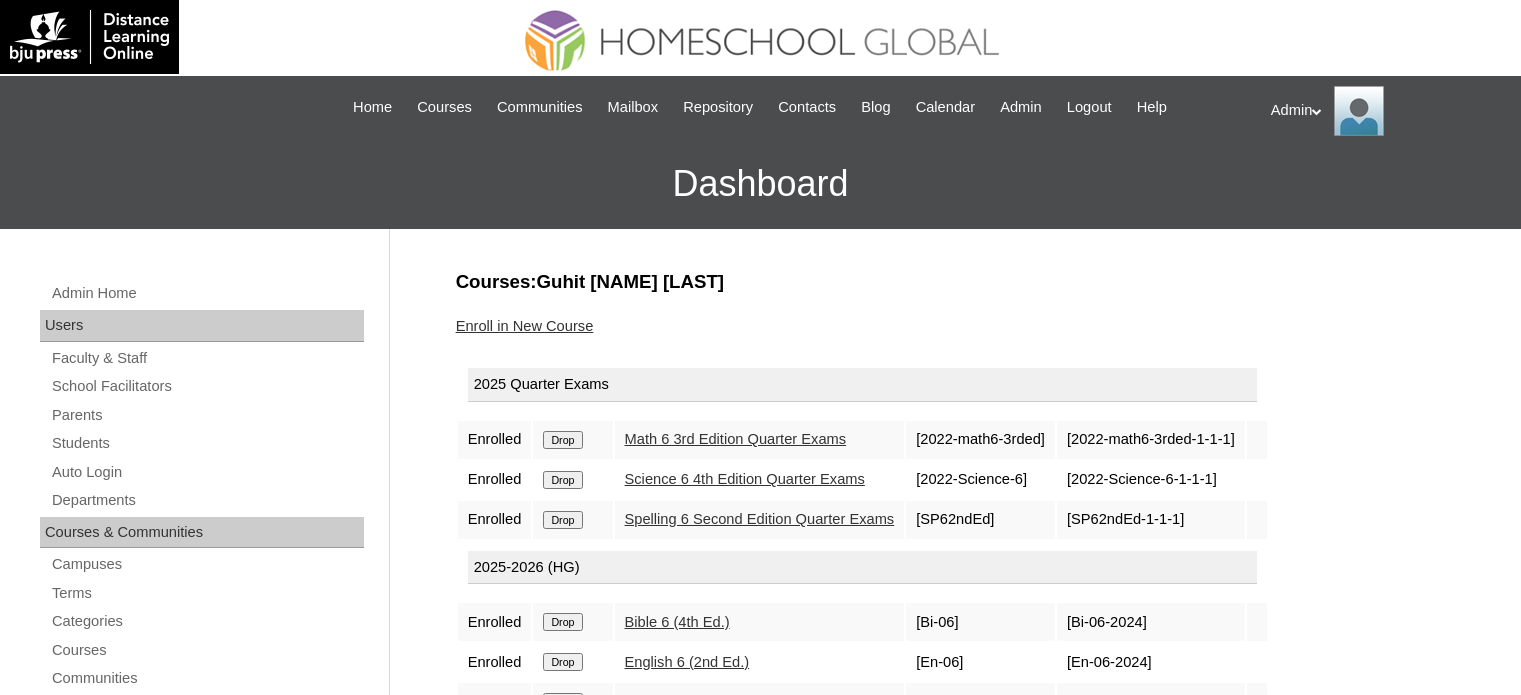 scroll, scrollTop: 0, scrollLeft: 0, axis: both 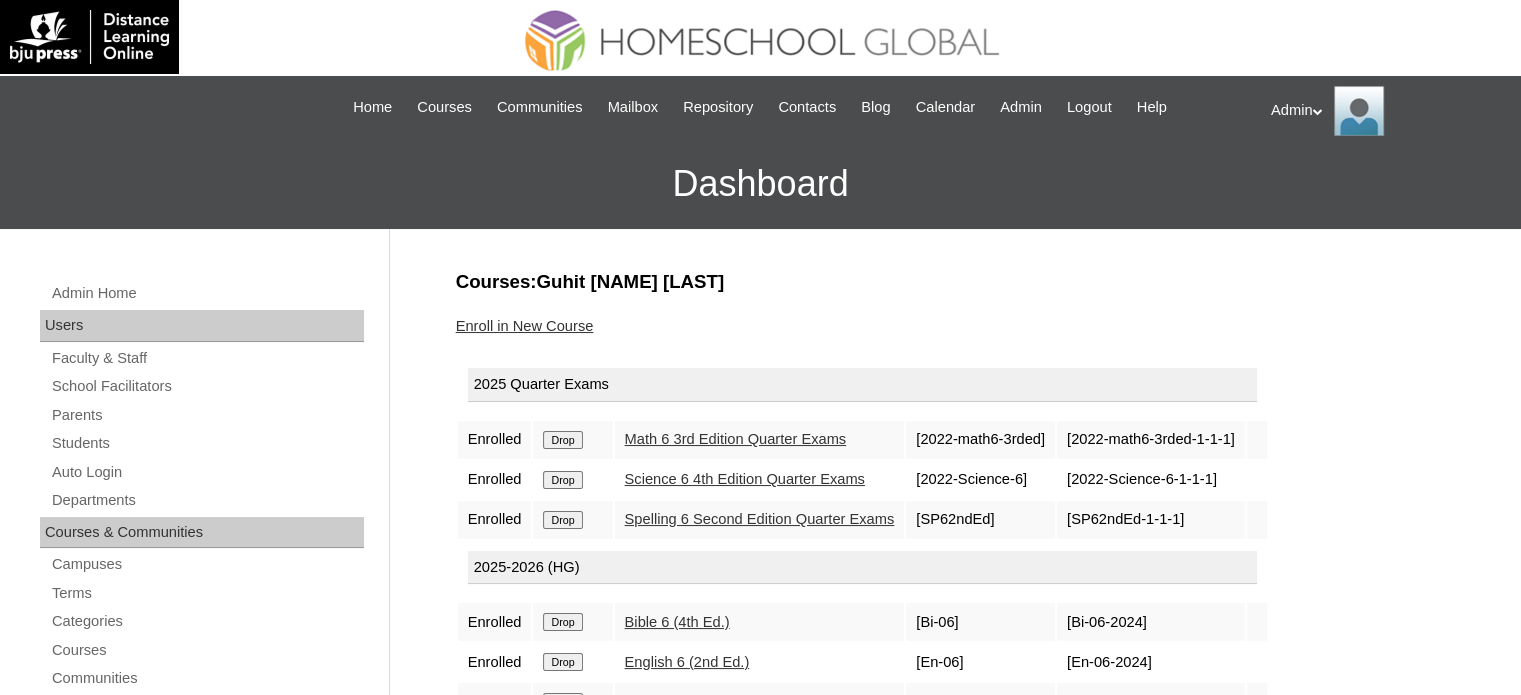 click on "Drop" at bounding box center (562, 440) 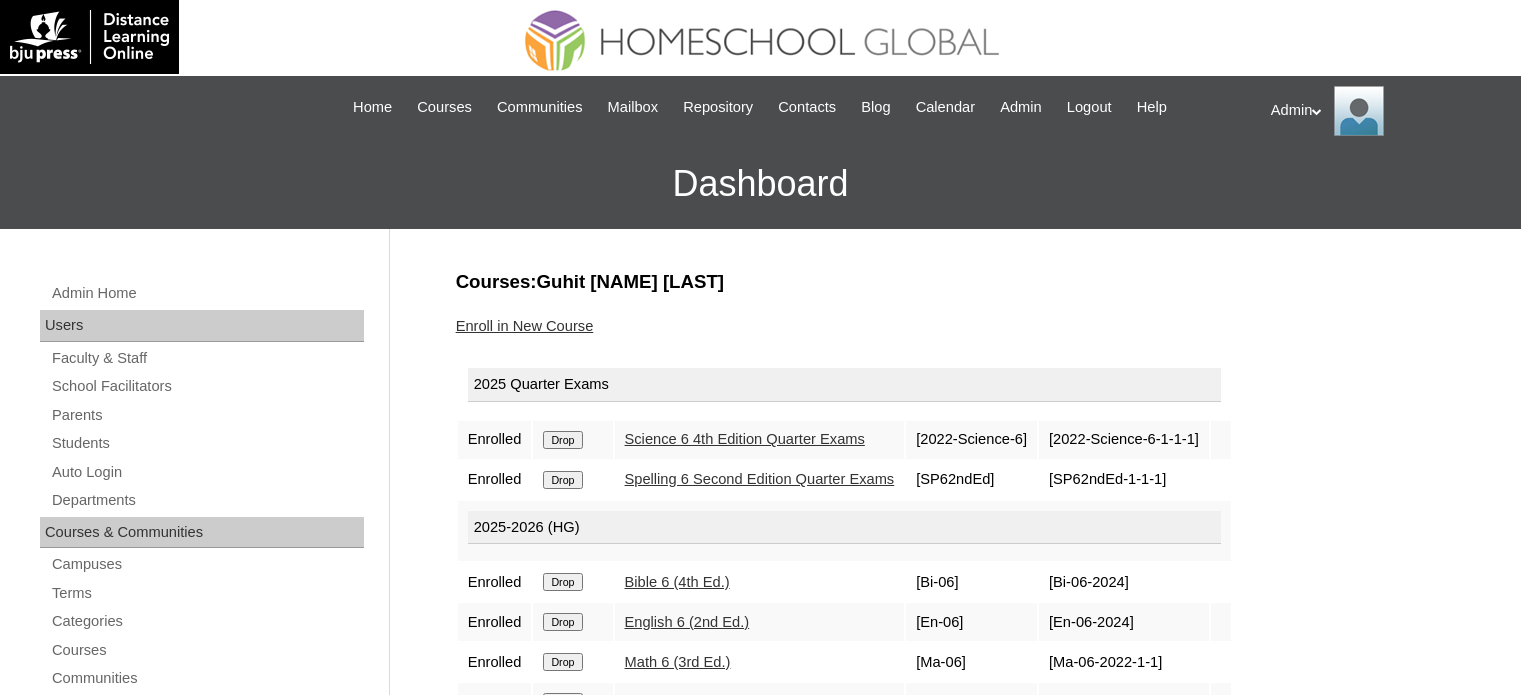 scroll, scrollTop: 0, scrollLeft: 0, axis: both 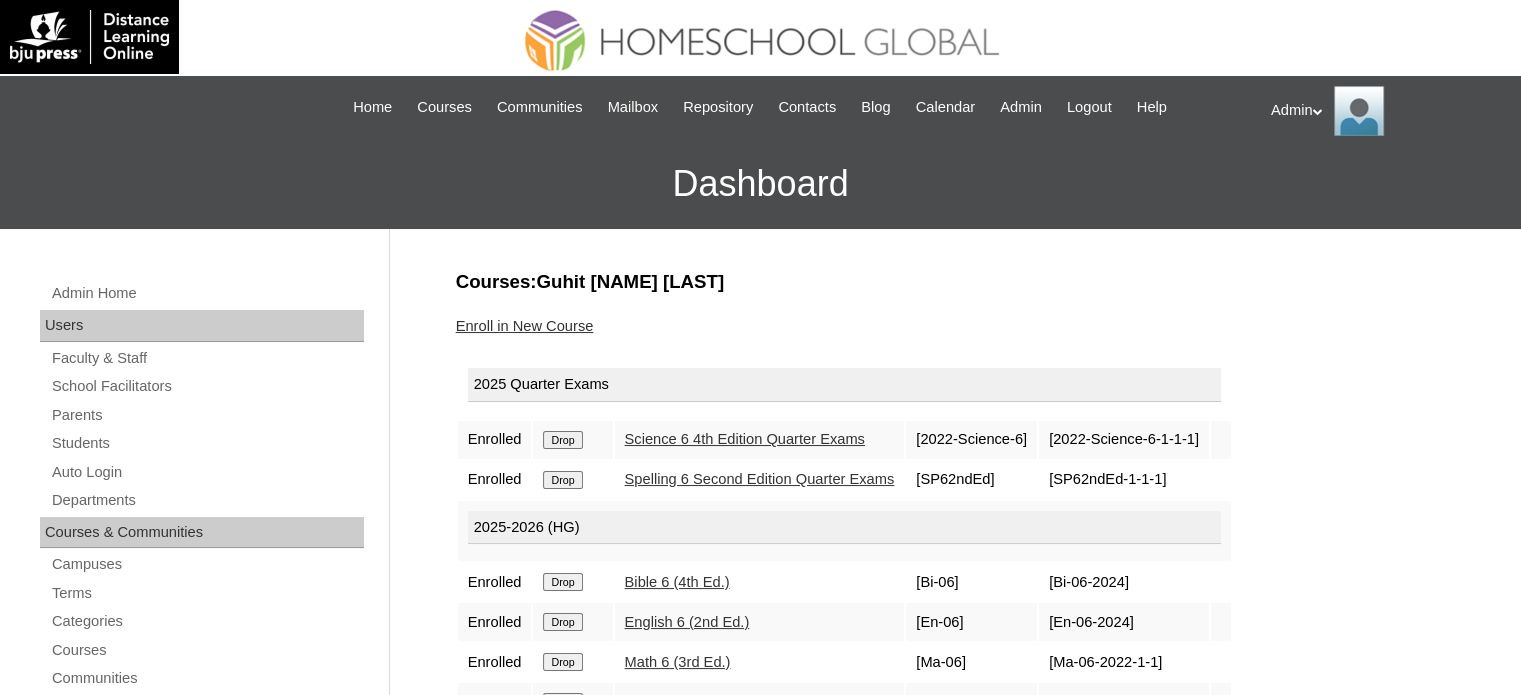 click on "Drop" at bounding box center (562, 440) 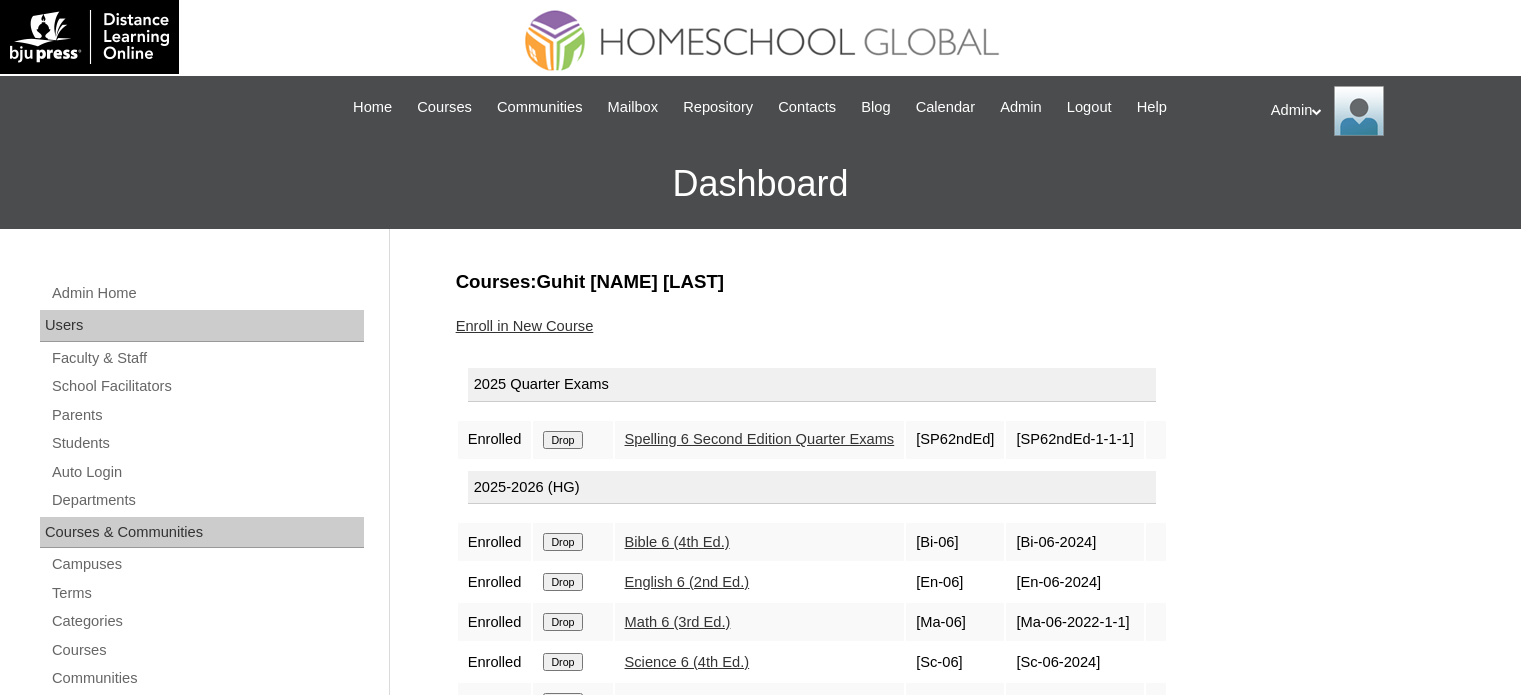 scroll, scrollTop: 0, scrollLeft: 0, axis: both 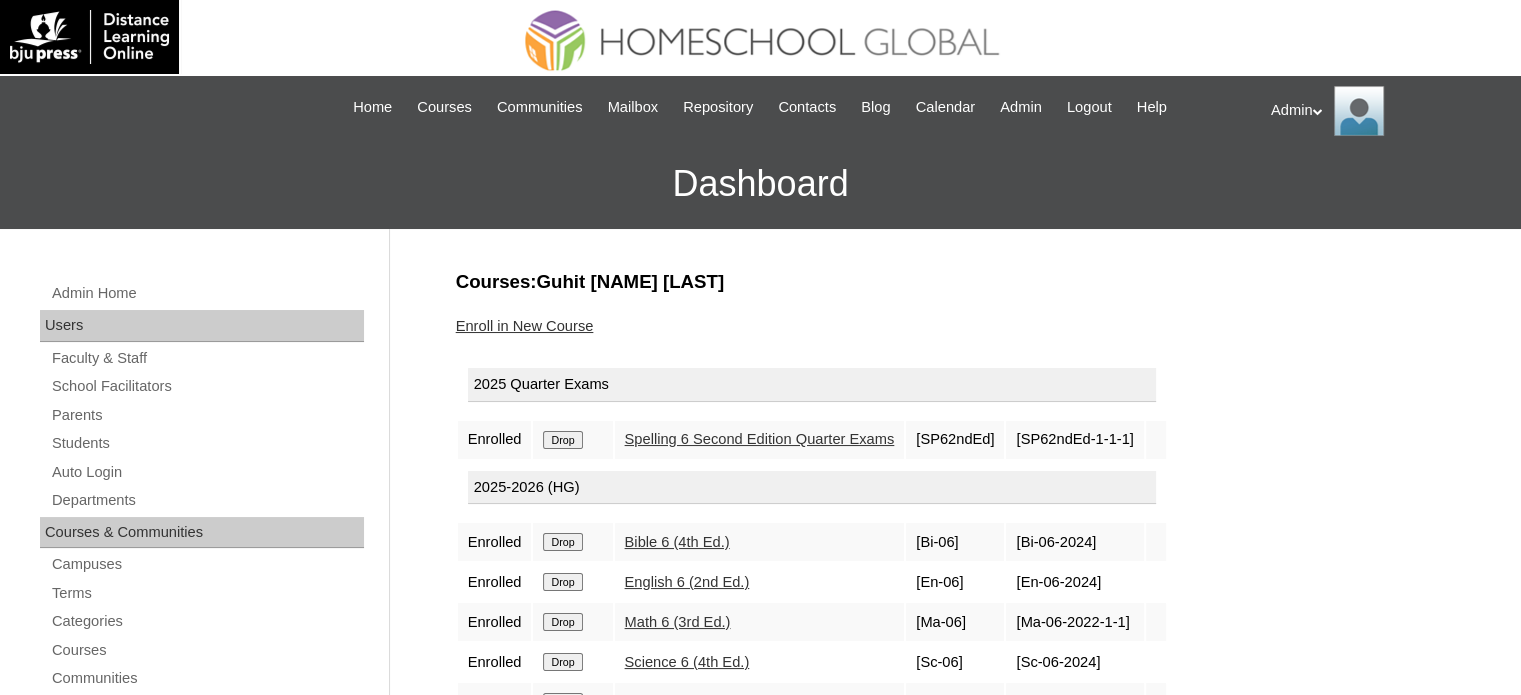click on "Drop" at bounding box center [562, 440] 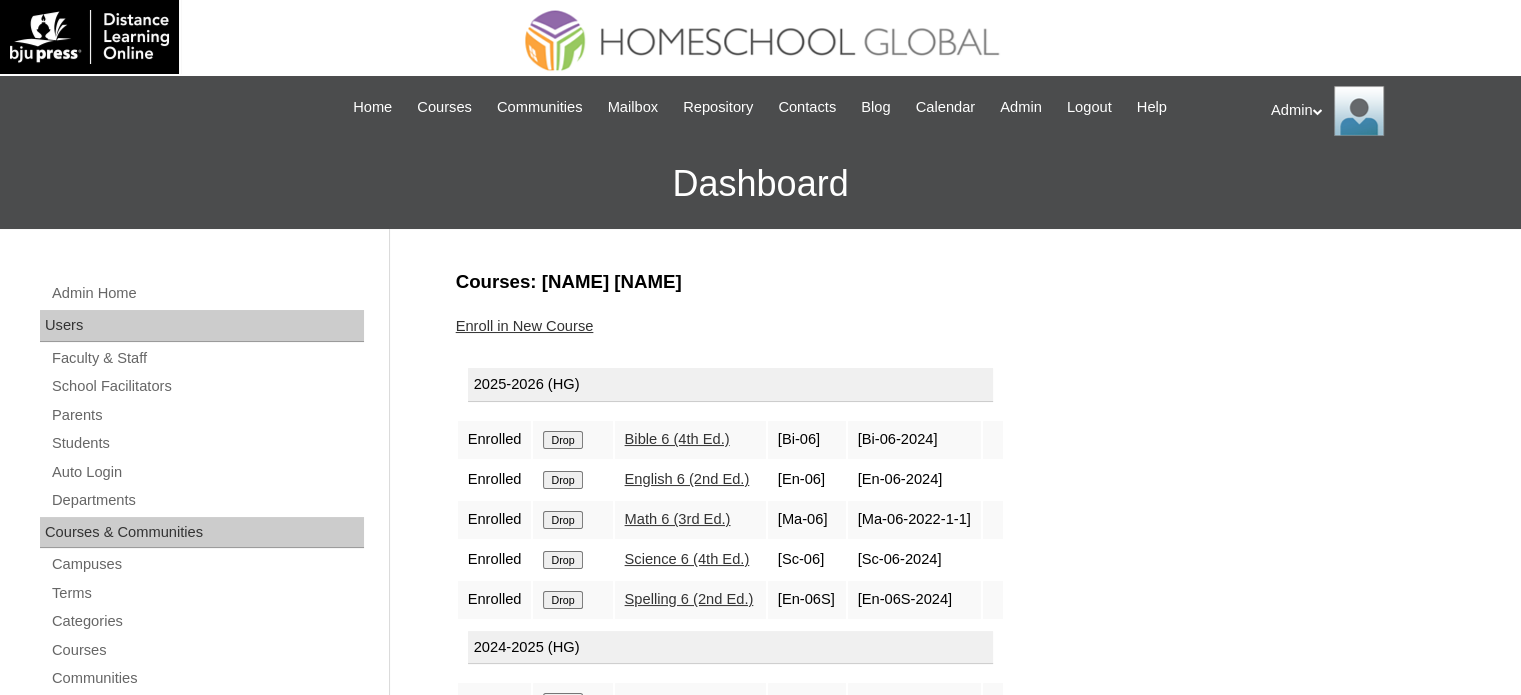 scroll, scrollTop: 196, scrollLeft: 0, axis: vertical 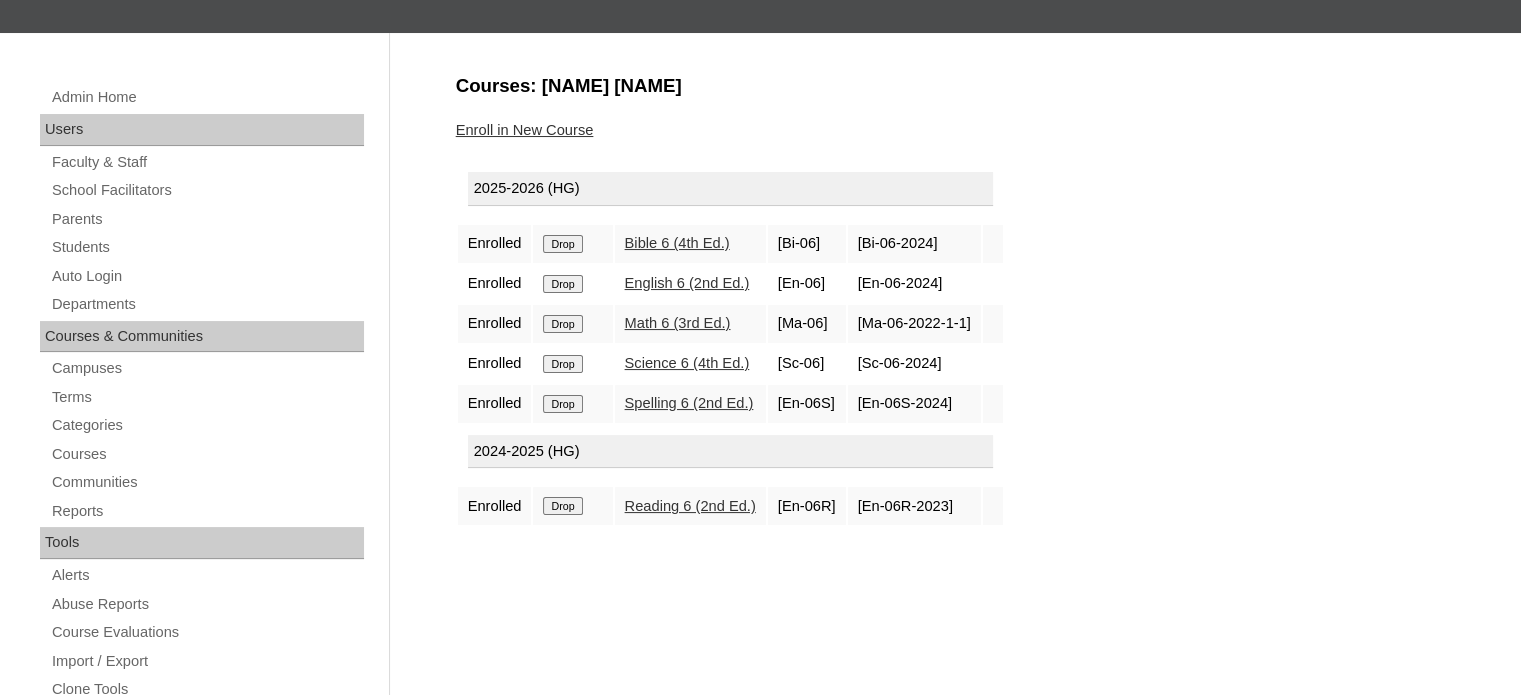click on "Drop" at bounding box center [562, 244] 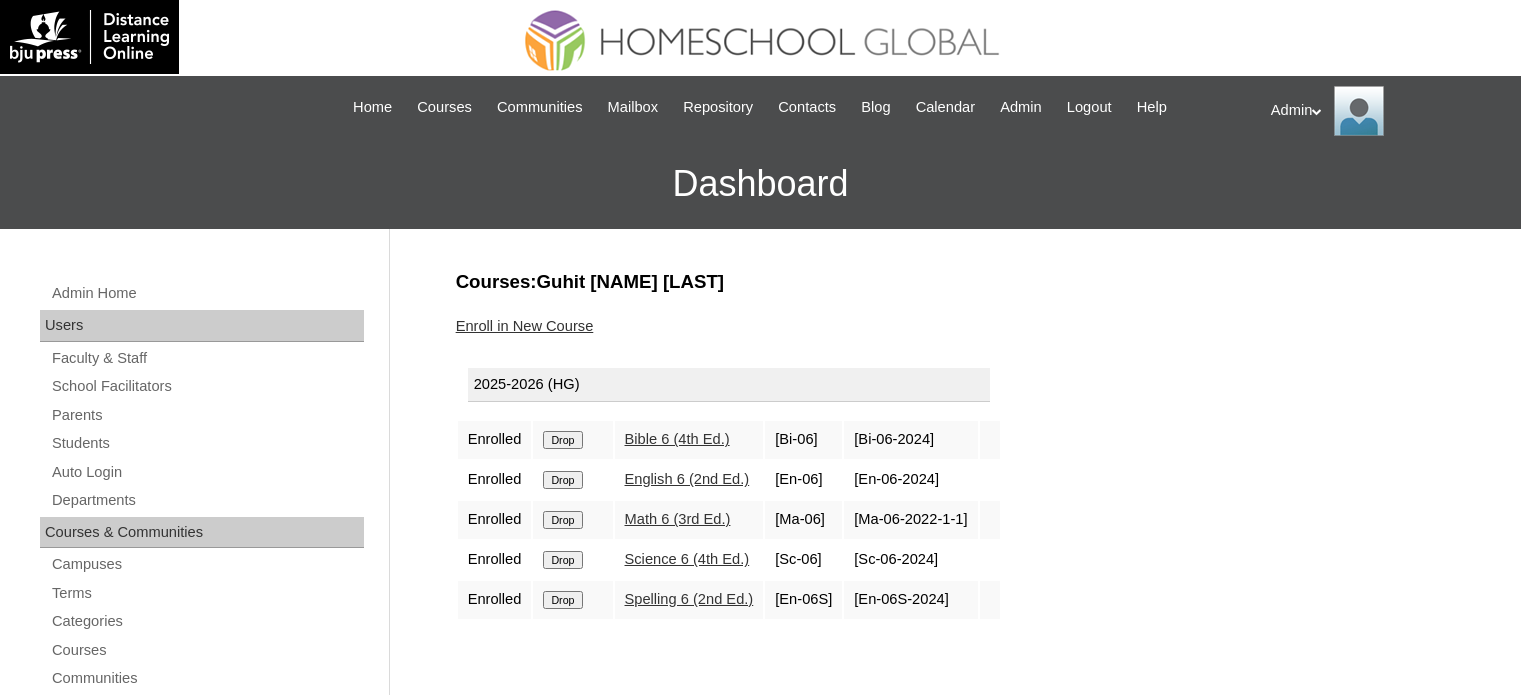 scroll, scrollTop: 0, scrollLeft: 0, axis: both 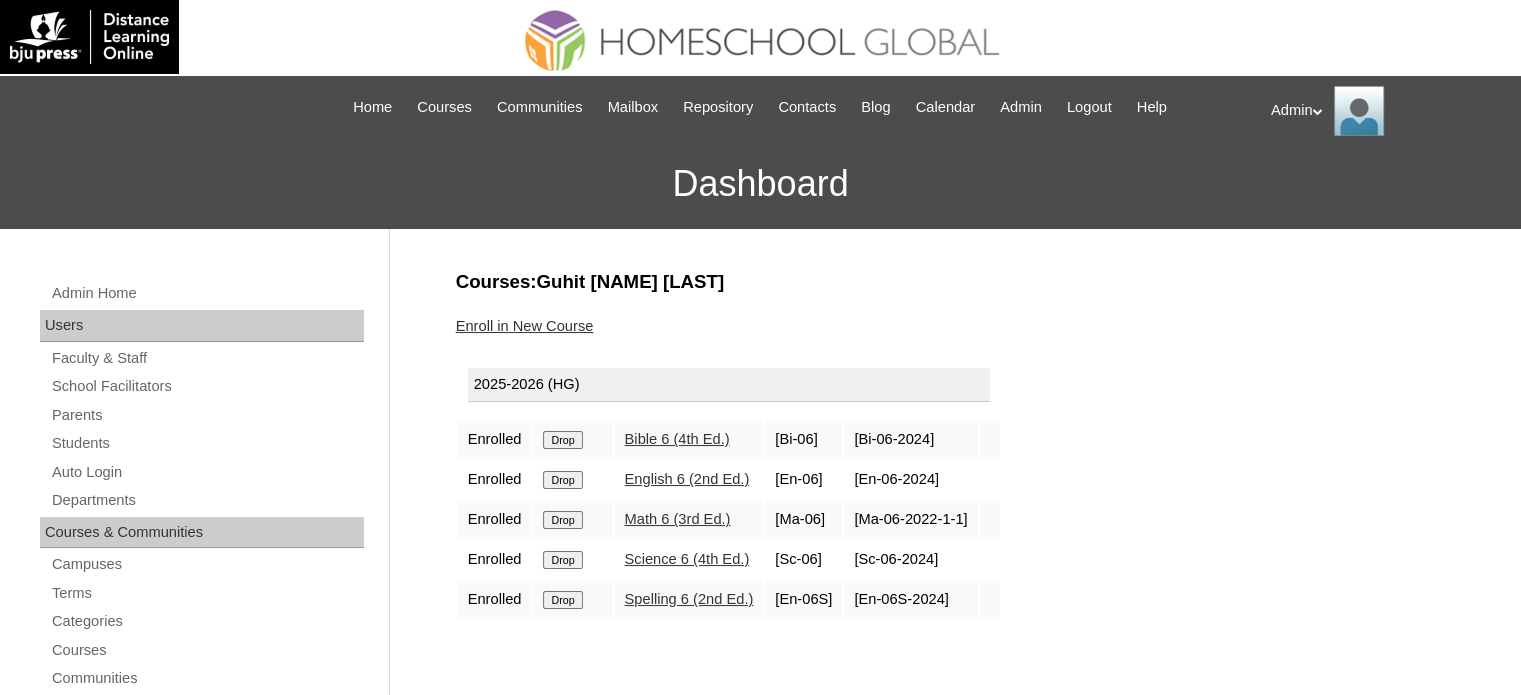 click on "Enroll in New Course" at bounding box center [525, 326] 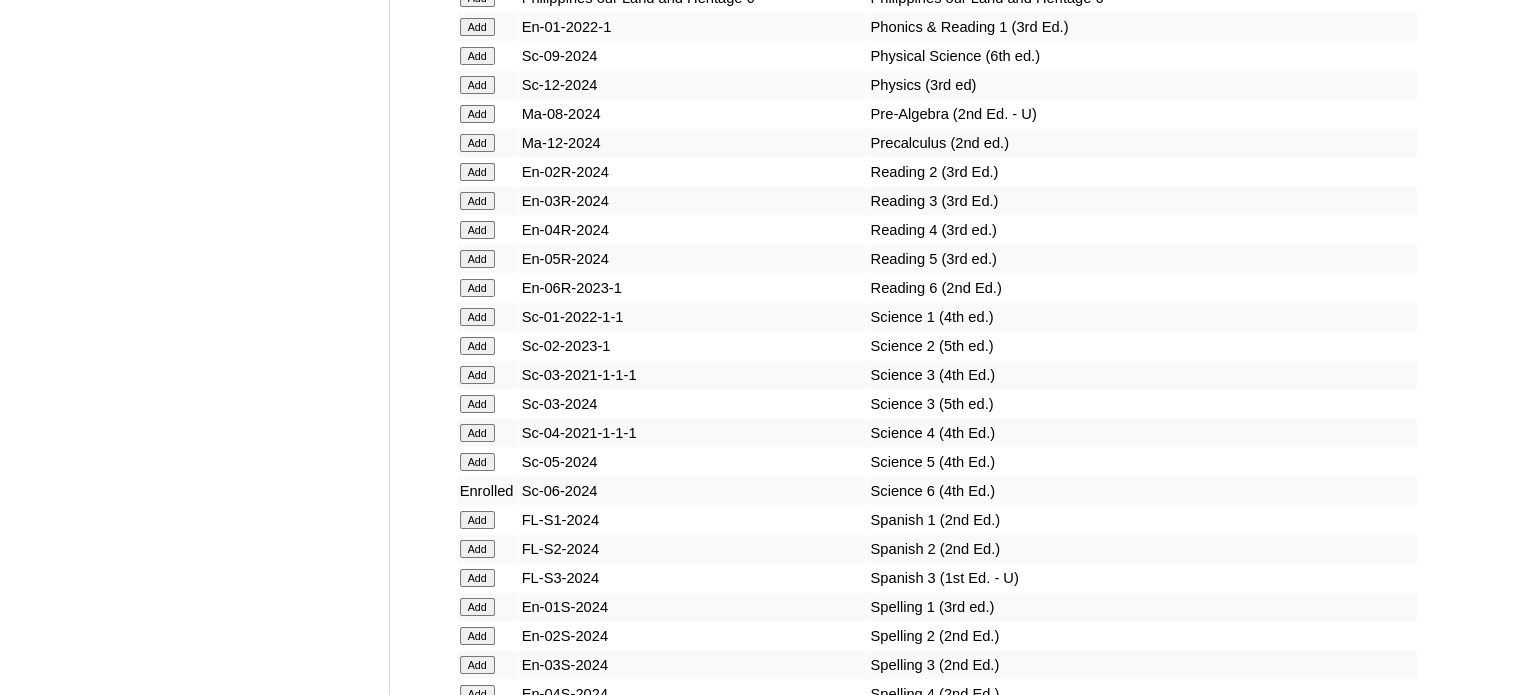 scroll, scrollTop: 7260, scrollLeft: 0, axis: vertical 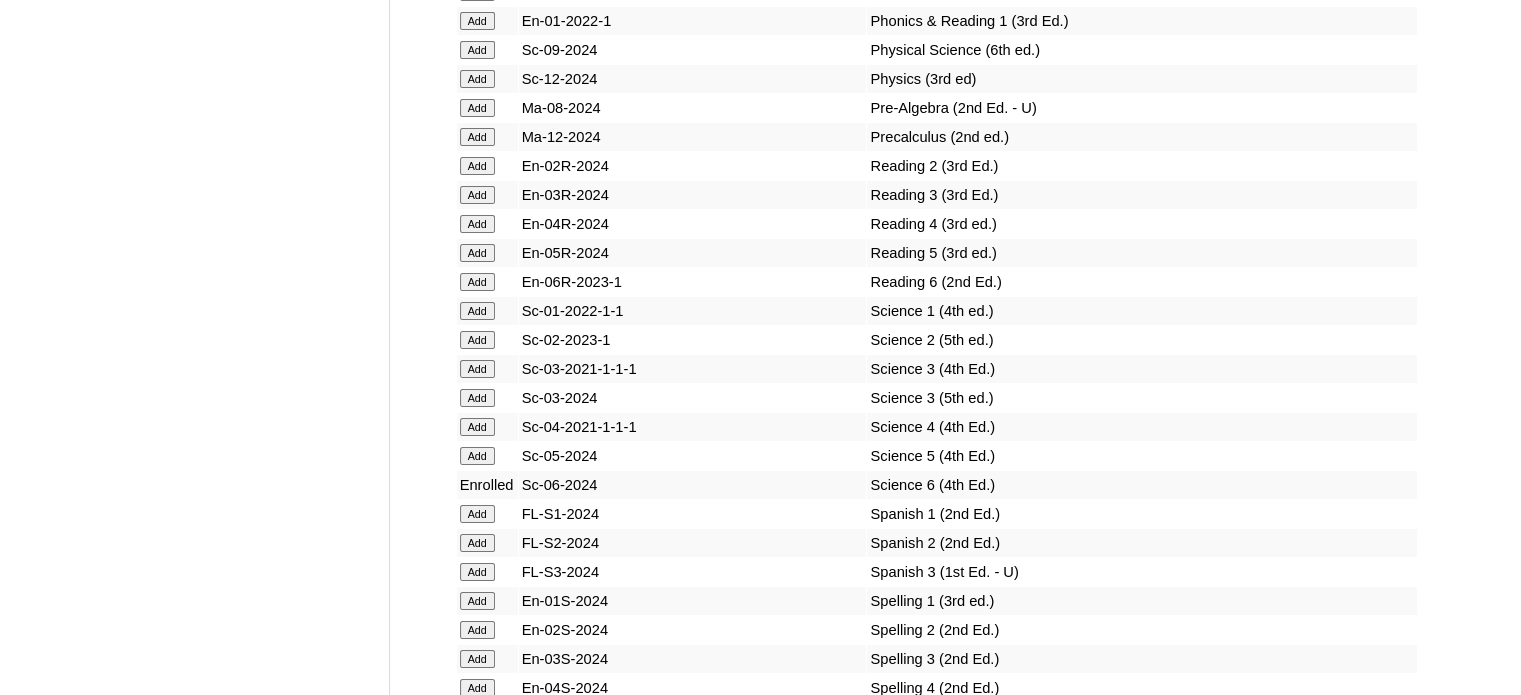 click on "Add" at bounding box center [477, -6884] 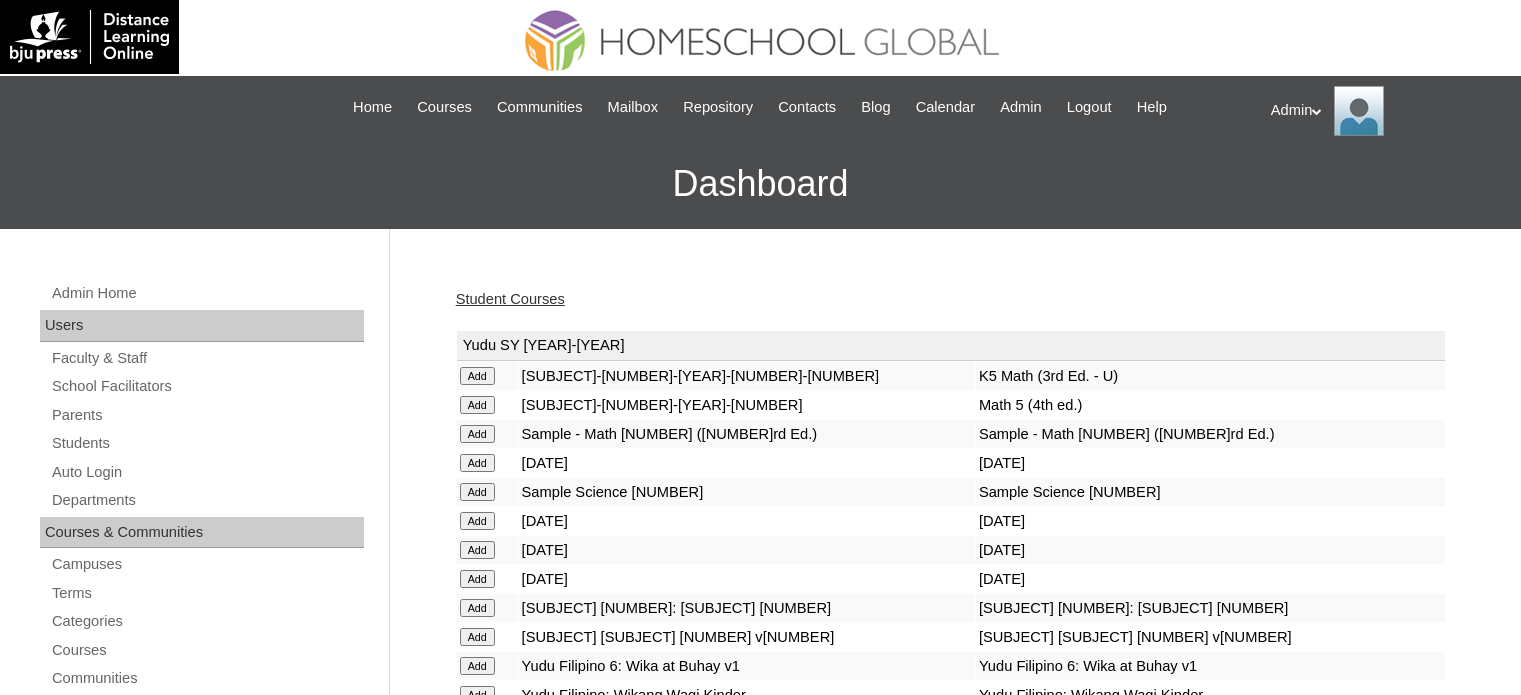 scroll, scrollTop: 0, scrollLeft: 0, axis: both 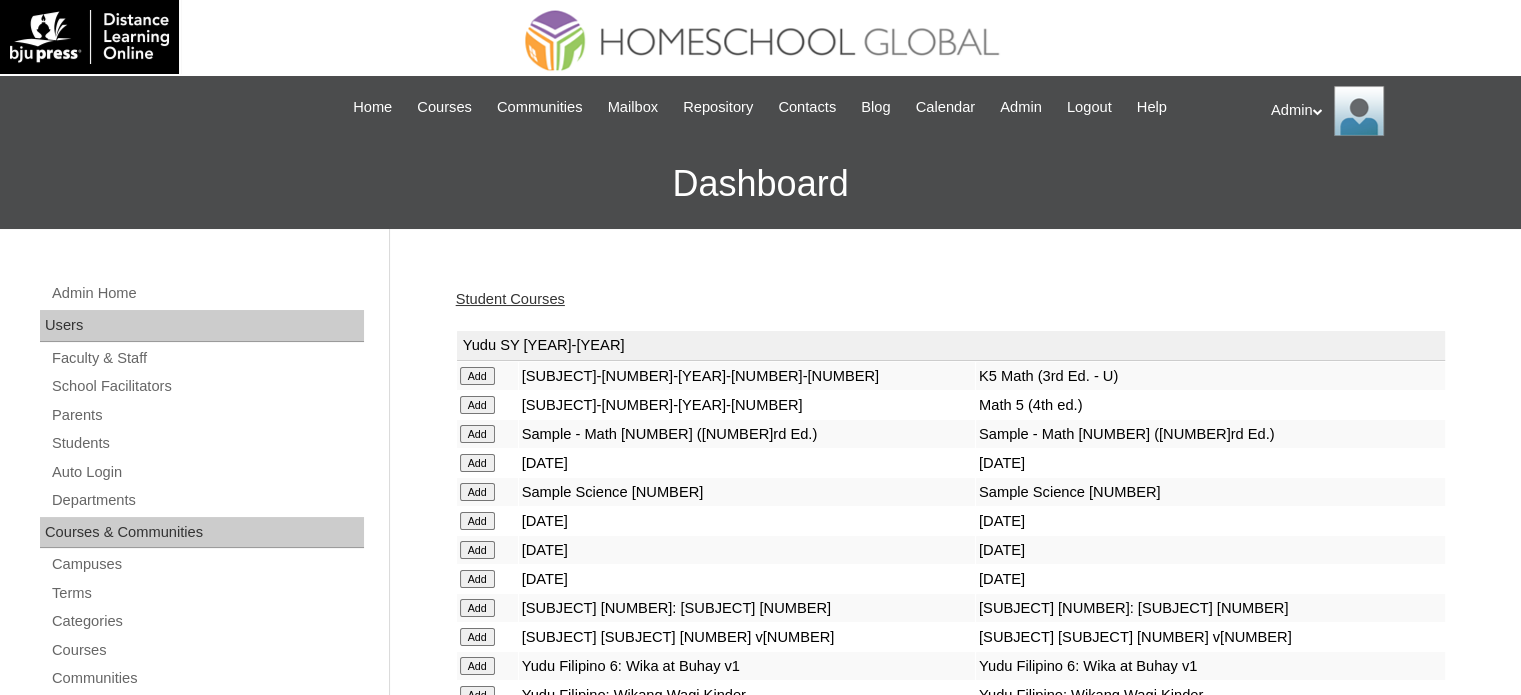 click on "Student Courses" at bounding box center (510, 299) 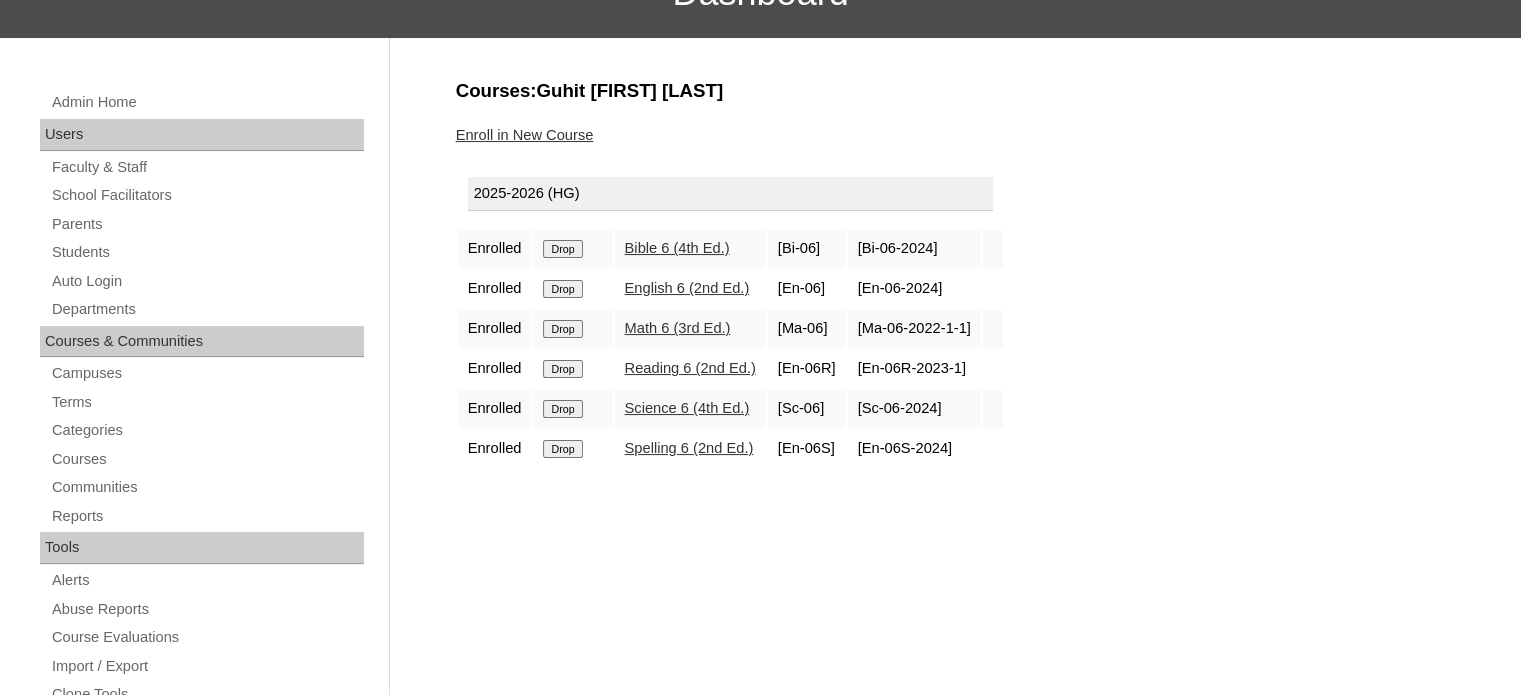 scroll, scrollTop: 192, scrollLeft: 0, axis: vertical 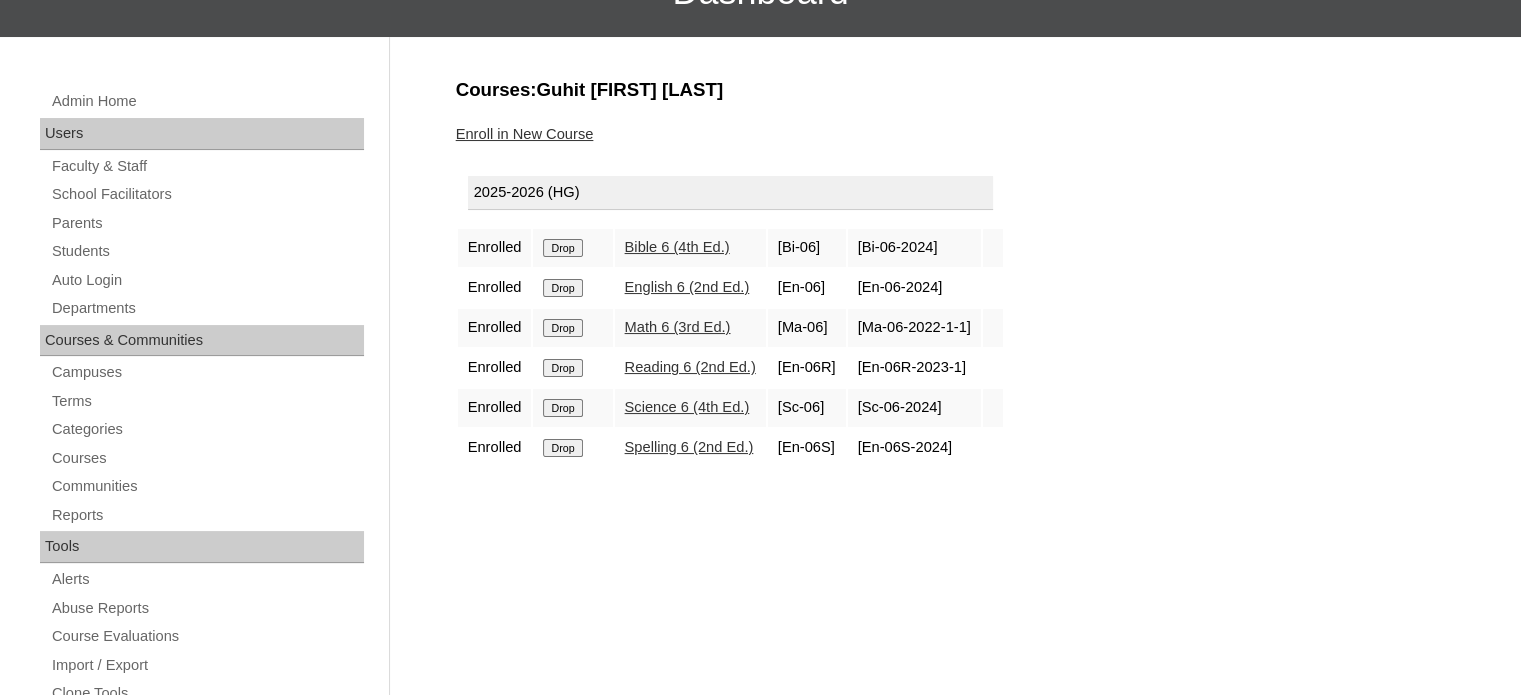 click on "Courses:Guhit  [FIRST] [LAST]
Enroll in New Course
[YEAR]-[YEAR] (HG)
Enrolled
Drop
Bible 6 (4th Ed.)
[Bi-06]
[Bi-06-[YEAR]]
Enrolled
Drop
English 6 (2nd Ed.)
[En-06]
[En-06-[YEAR]]
Enrolled
Drop
Math 6 (3rd Ed.)
[Ma-06]
[Ma-06-[YEAR]-1-1]
Drop" at bounding box center (946, 746) 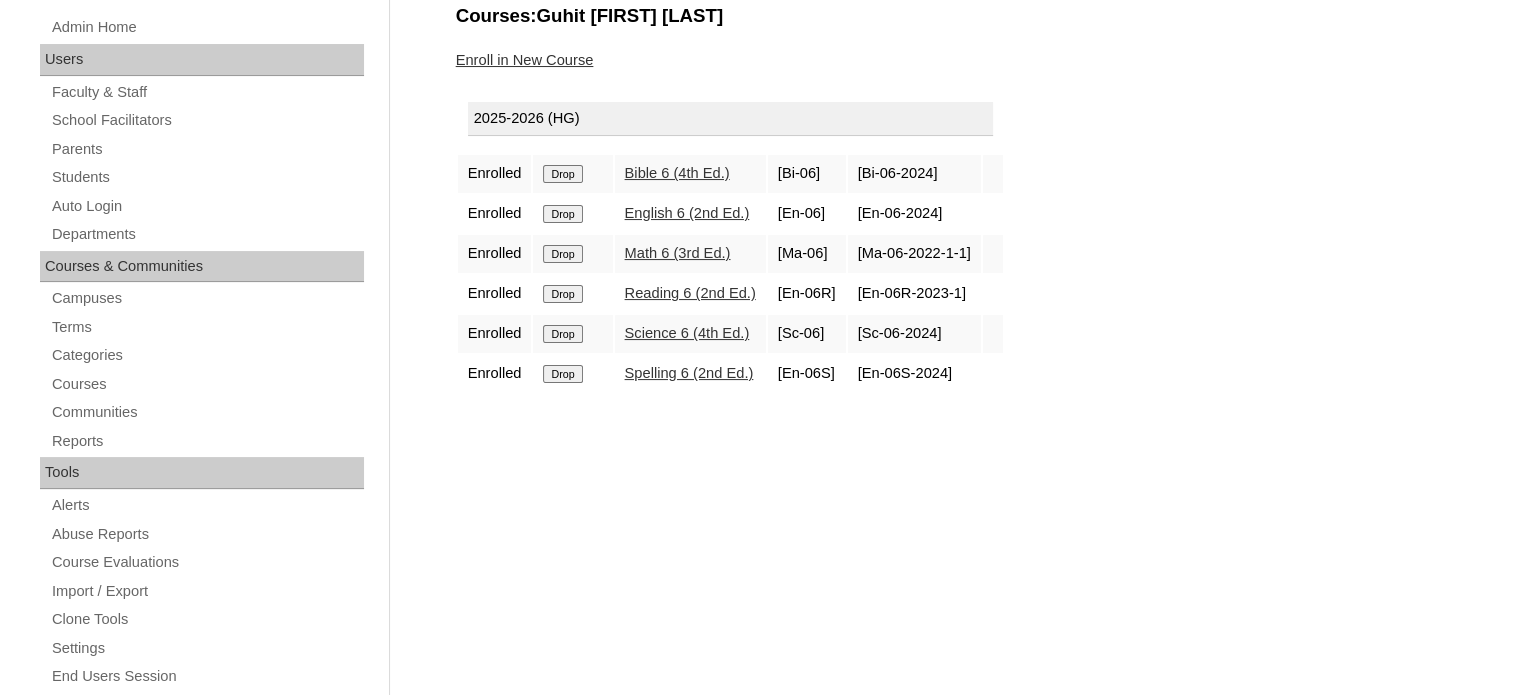 scroll, scrollTop: 264, scrollLeft: 0, axis: vertical 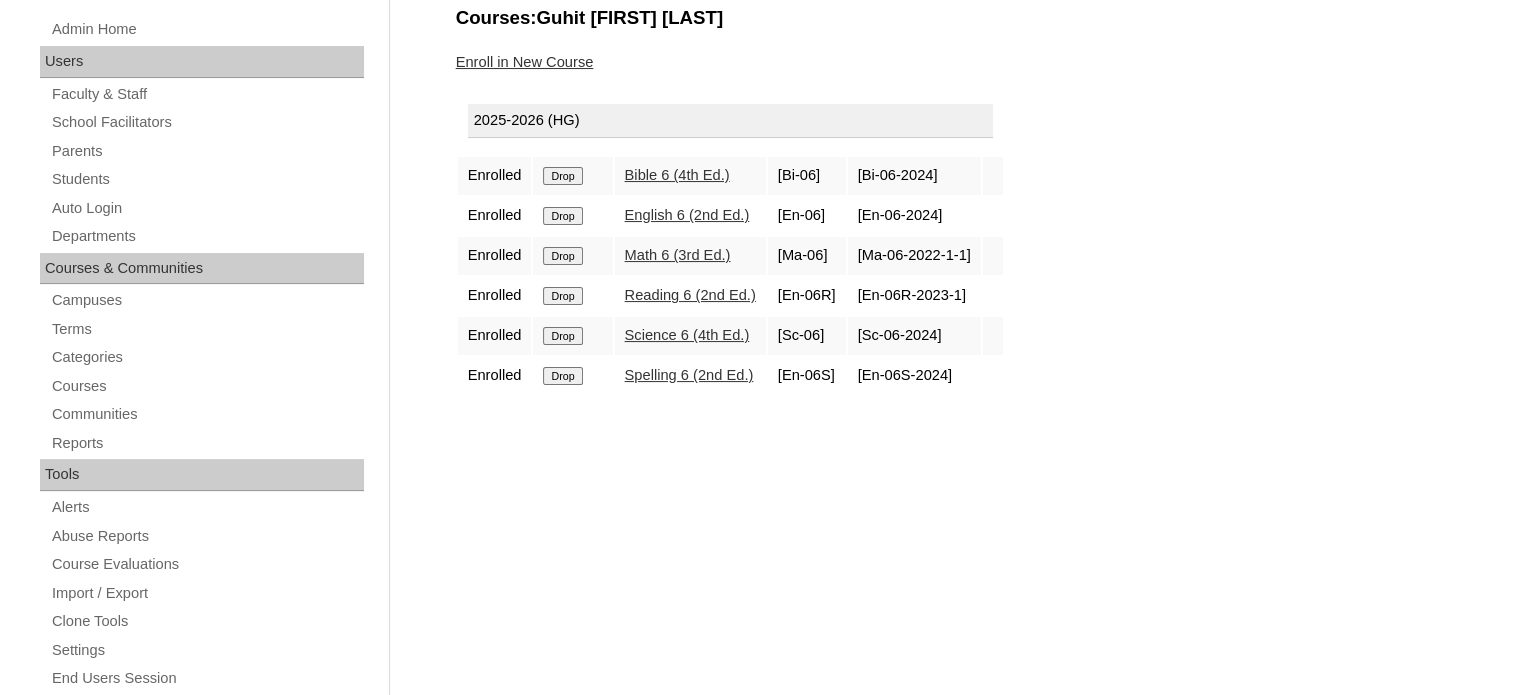 click on "Enroll in New Course" at bounding box center [525, 62] 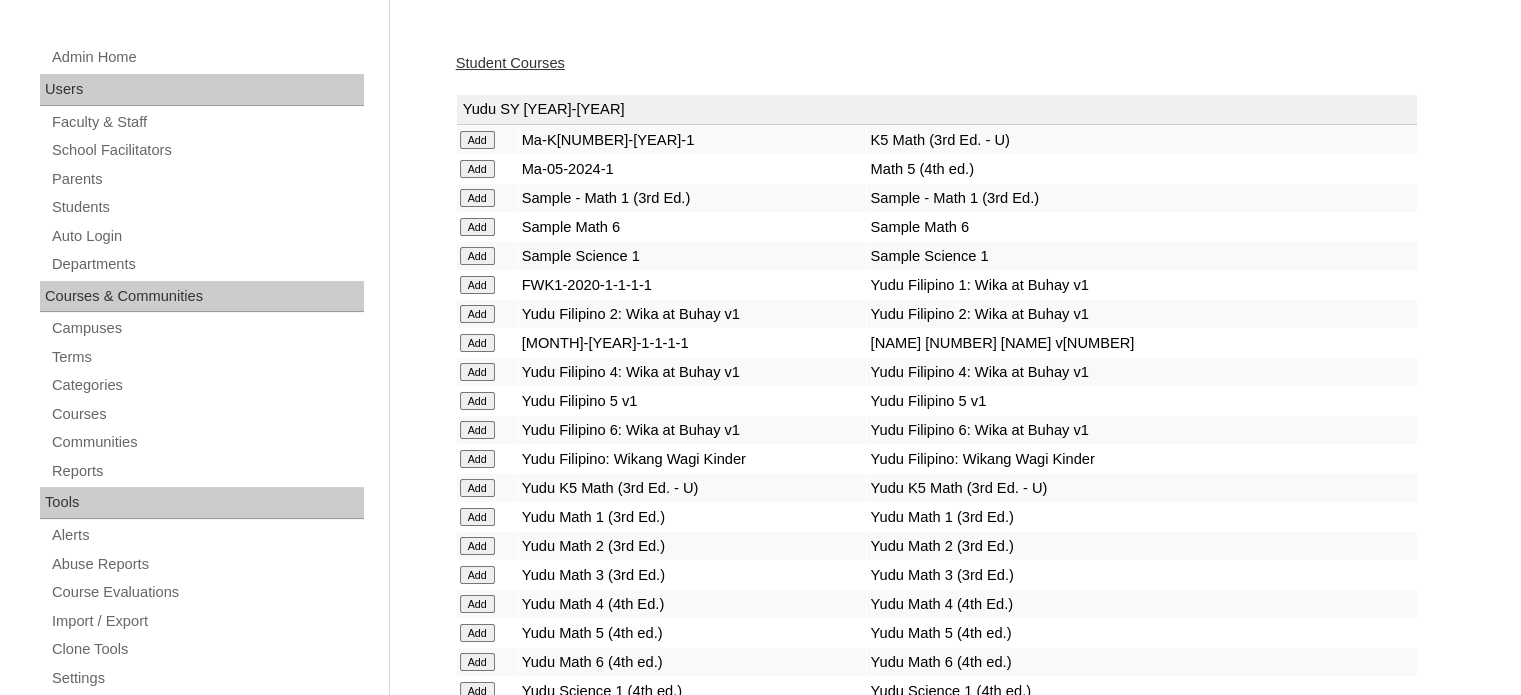 scroll, scrollTop: 0, scrollLeft: 0, axis: both 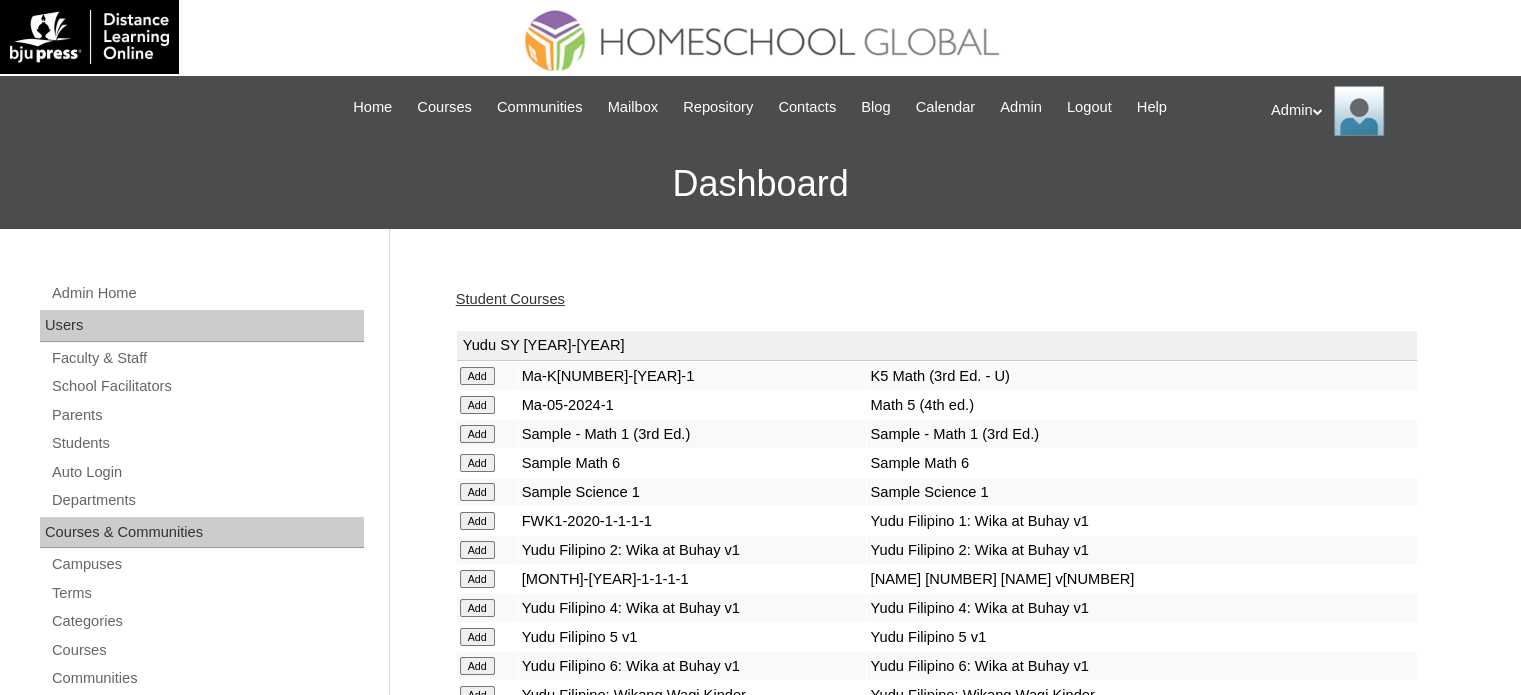 click on "Student Courses
Yudu SY 2025-2026
Add
Ma-K5-2024-1
K5 Math (3rd Ed. - U)
Add
Ma-05-2024-1
Math 5 (4th ed.)
Add
Sample - Math 1 (3rd Ed.)
Sample - Math 1 (3rd Ed.)
Add
Sample Math 6
Sample Math 6" at bounding box center [946, 16877] 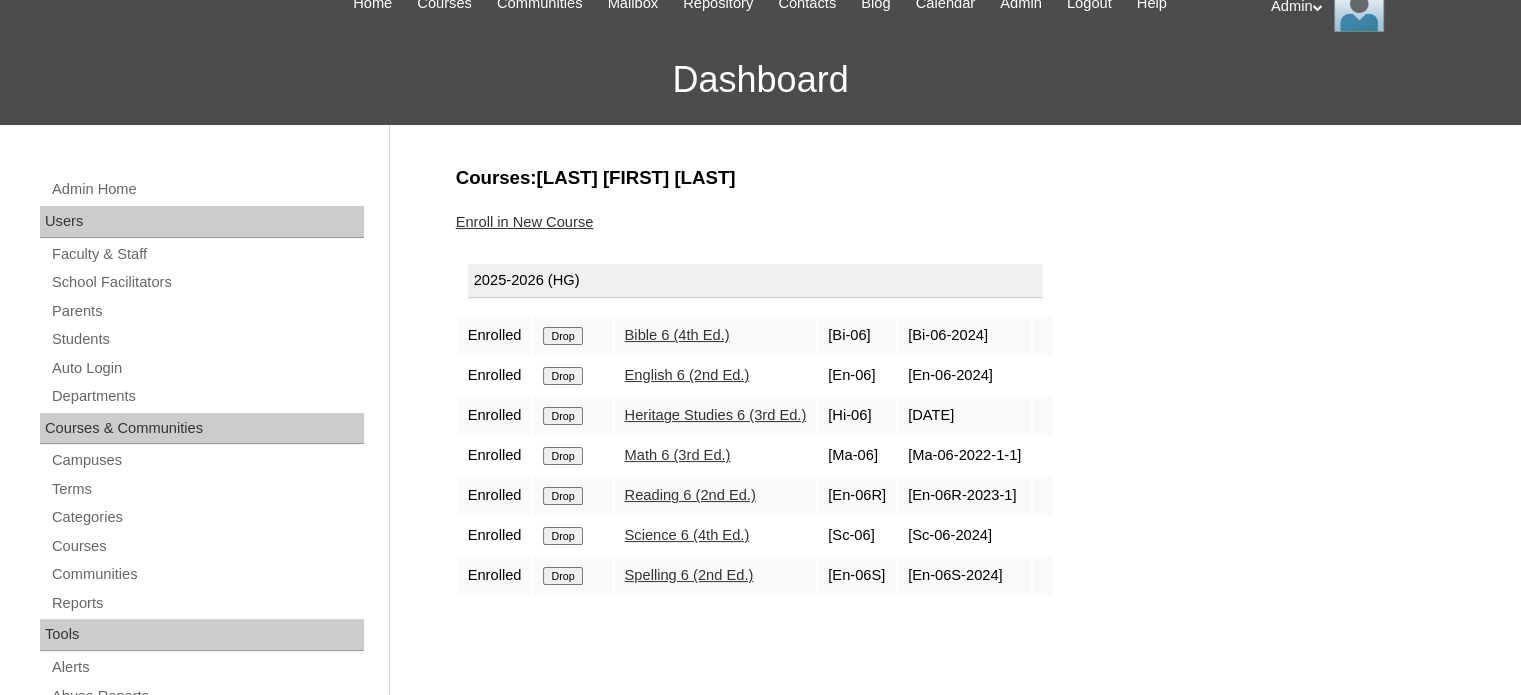 scroll, scrollTop: 110, scrollLeft: 0, axis: vertical 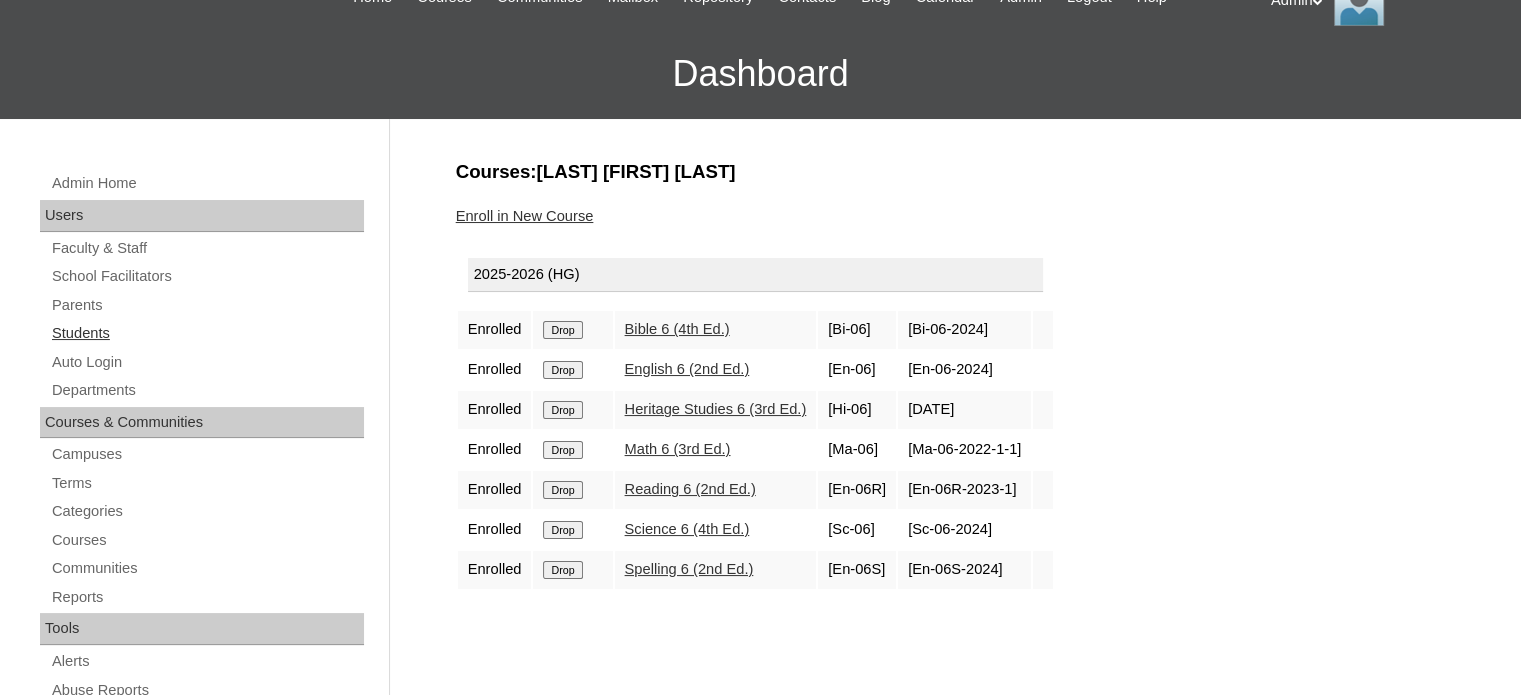 click on "Students" at bounding box center (207, 333) 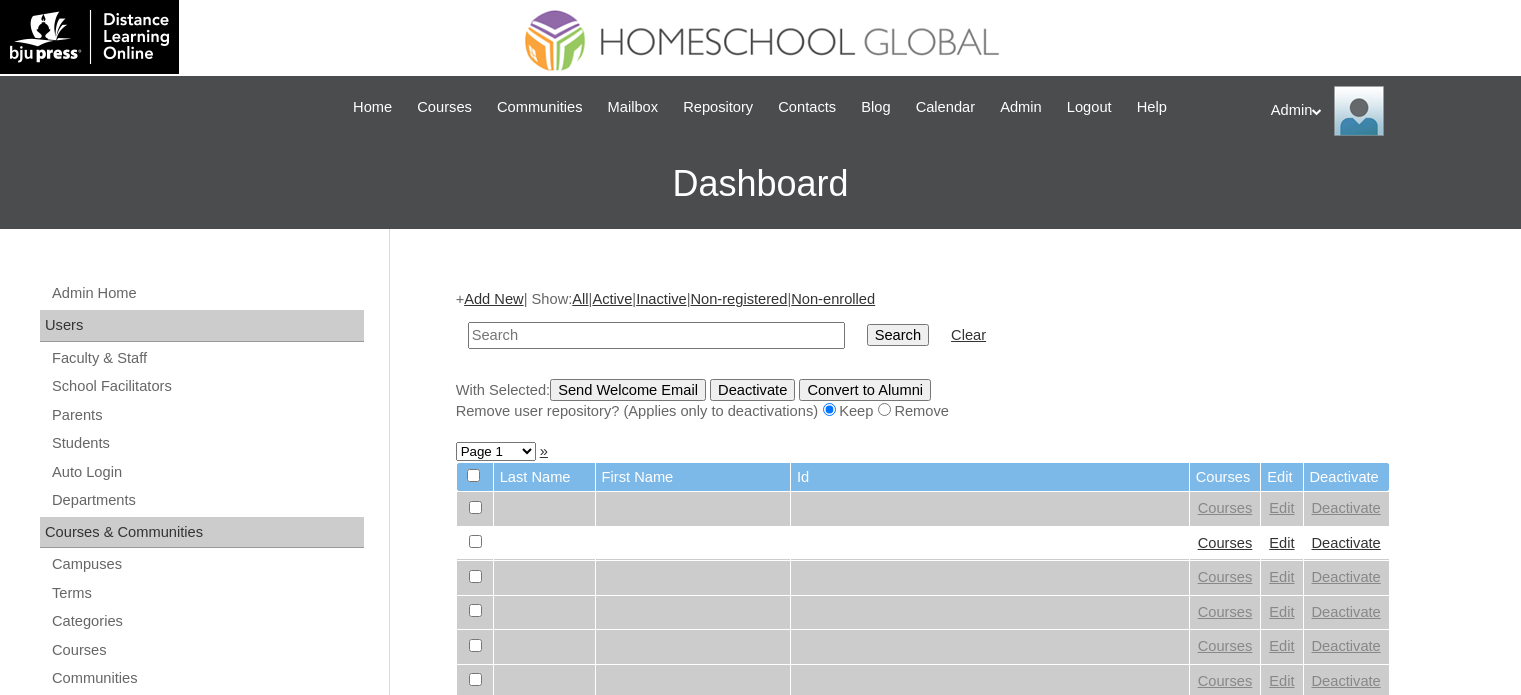 scroll, scrollTop: 0, scrollLeft: 0, axis: both 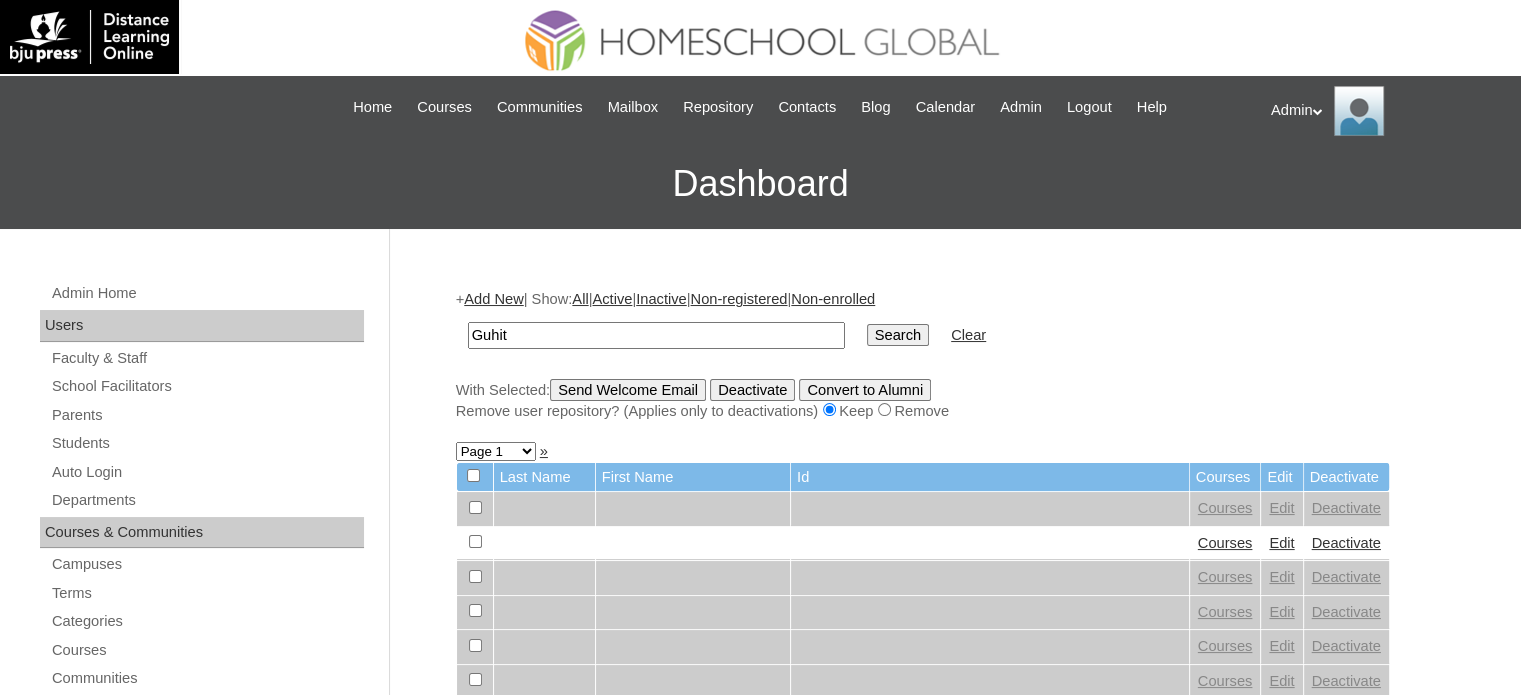 type on "guhit" 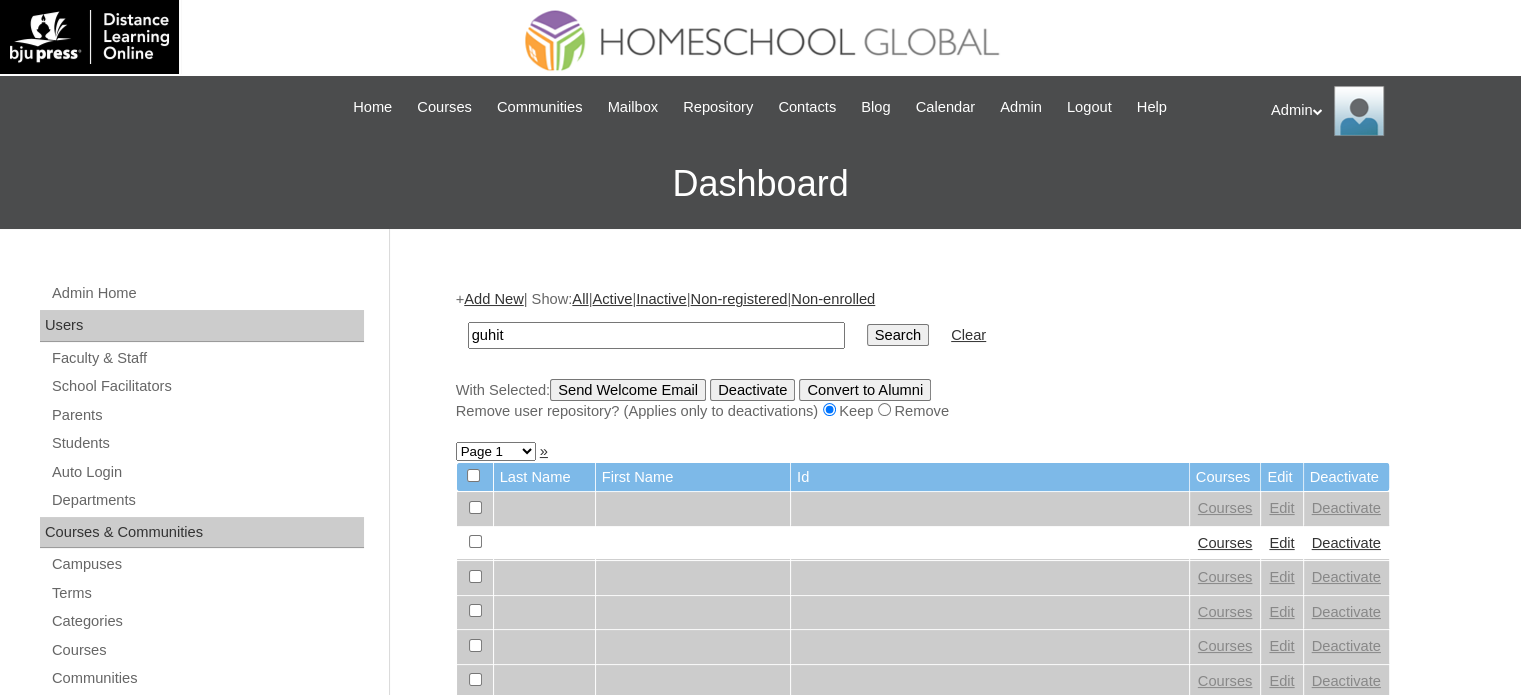click on "Search" at bounding box center (898, 335) 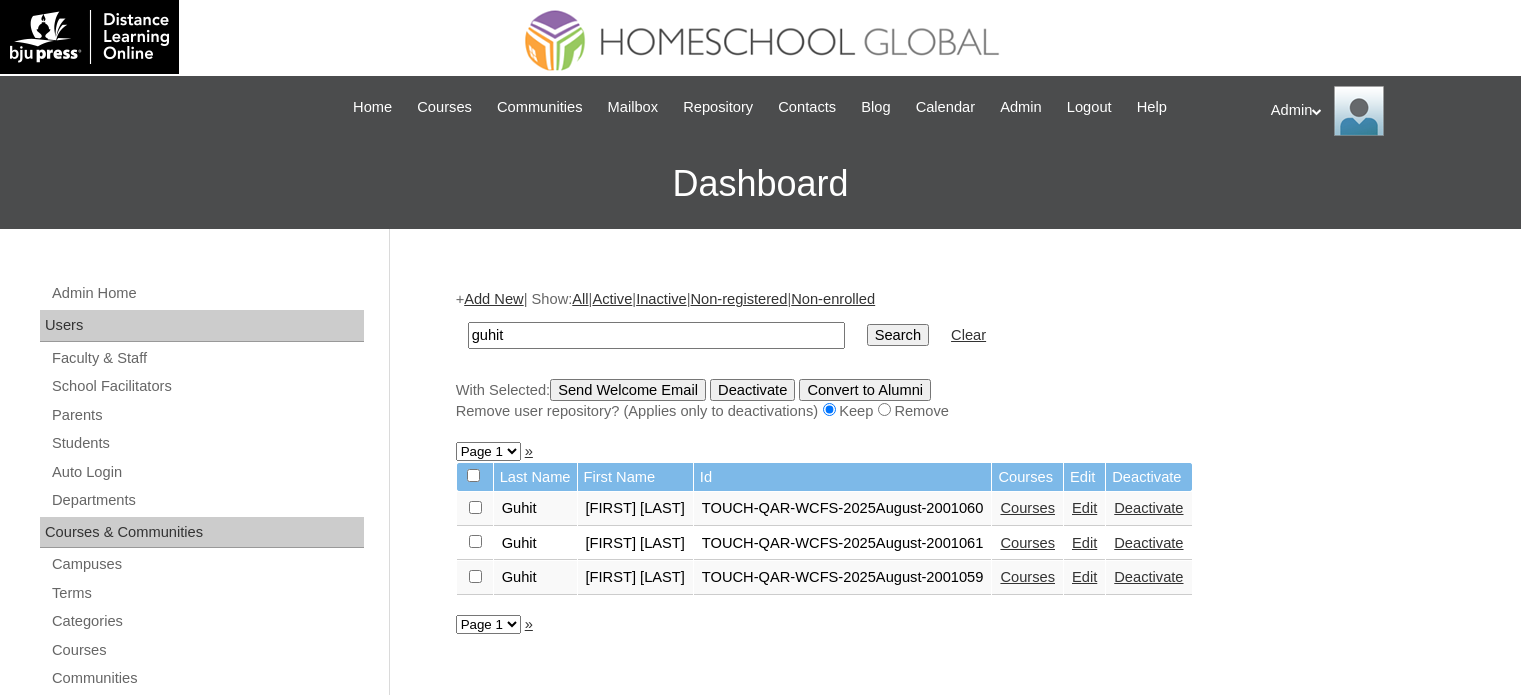 scroll, scrollTop: 0, scrollLeft: 0, axis: both 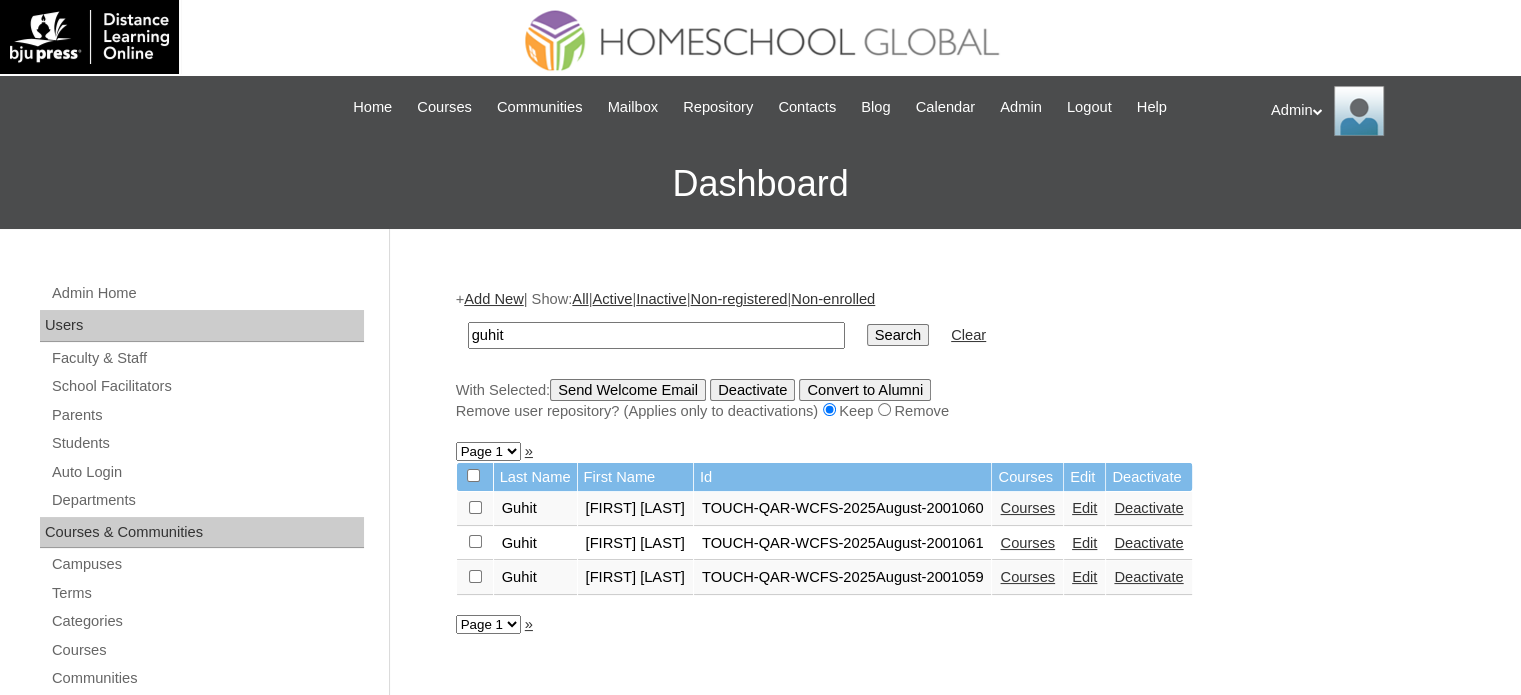 click on "Courses" at bounding box center [1027, 543] 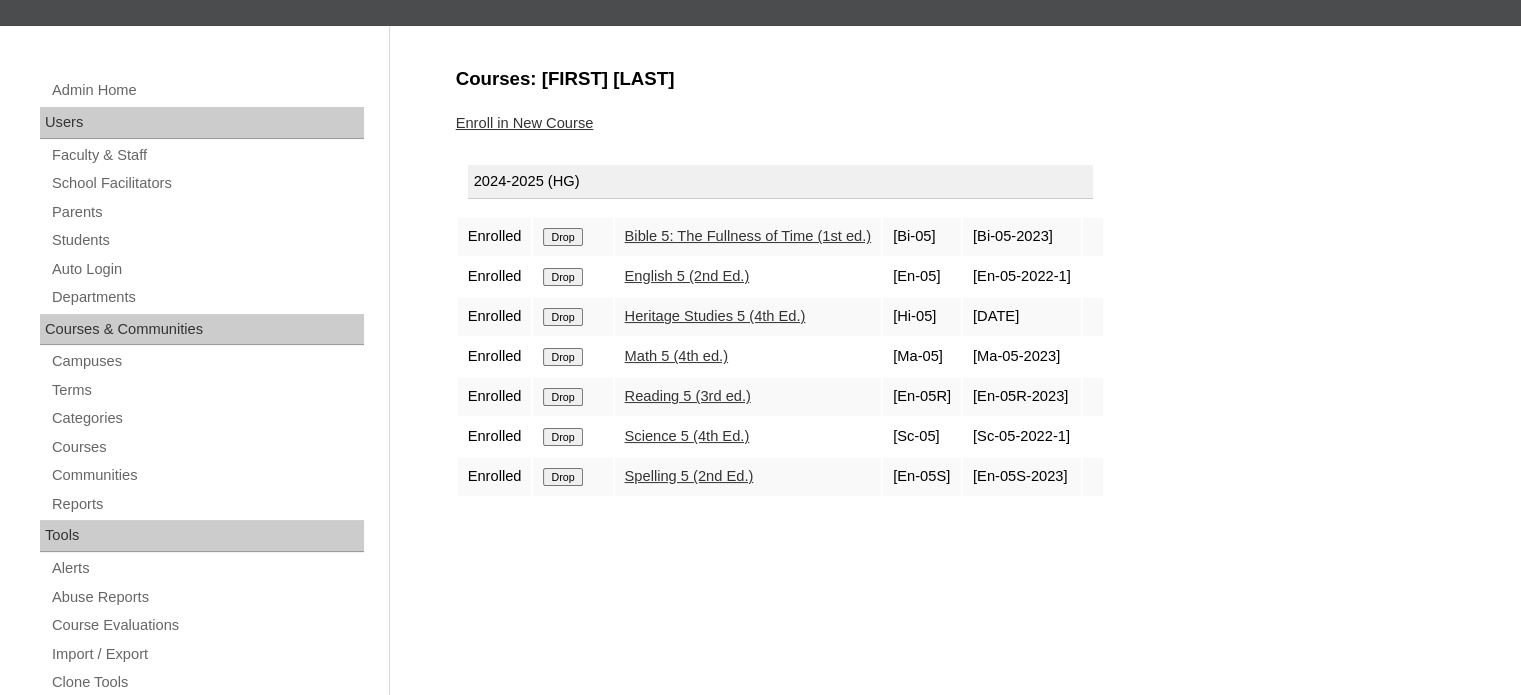 scroll, scrollTop: 204, scrollLeft: 0, axis: vertical 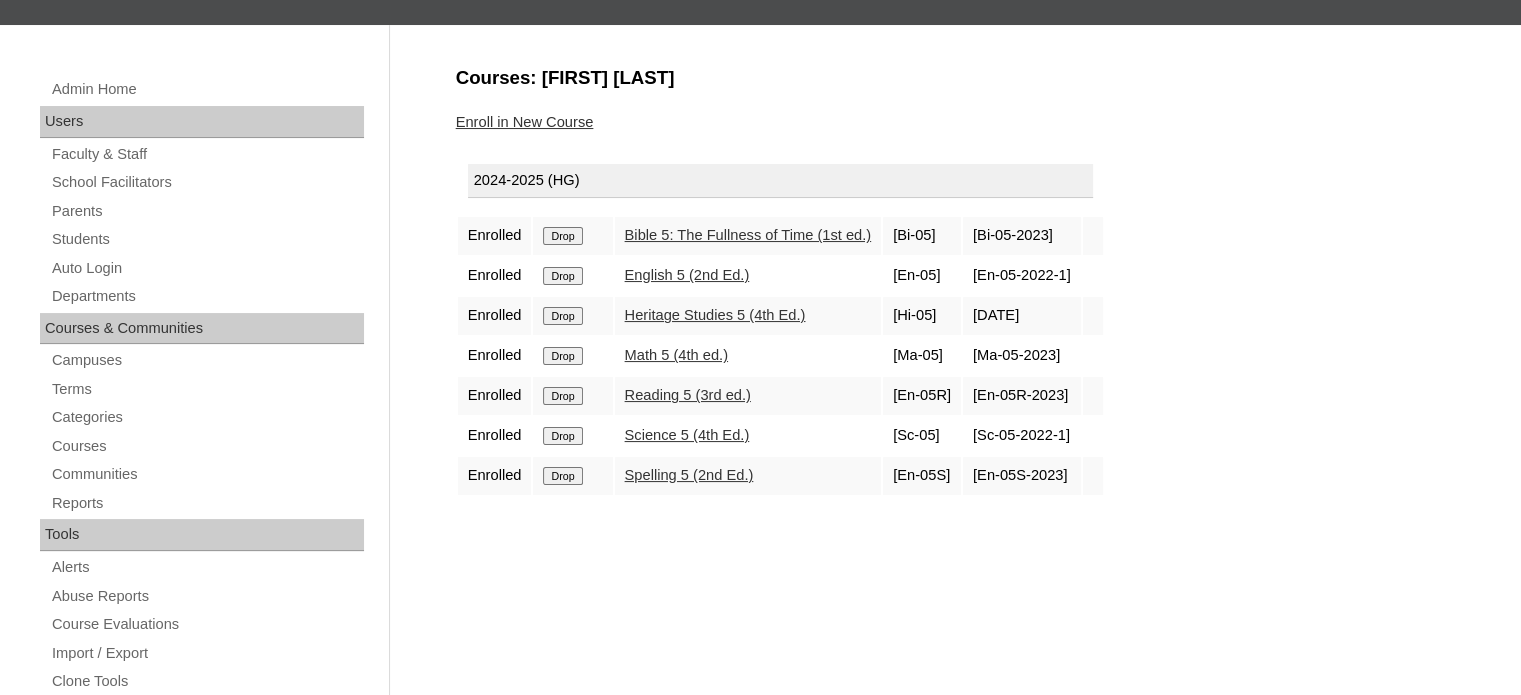 click on "Drop" at bounding box center (562, 236) 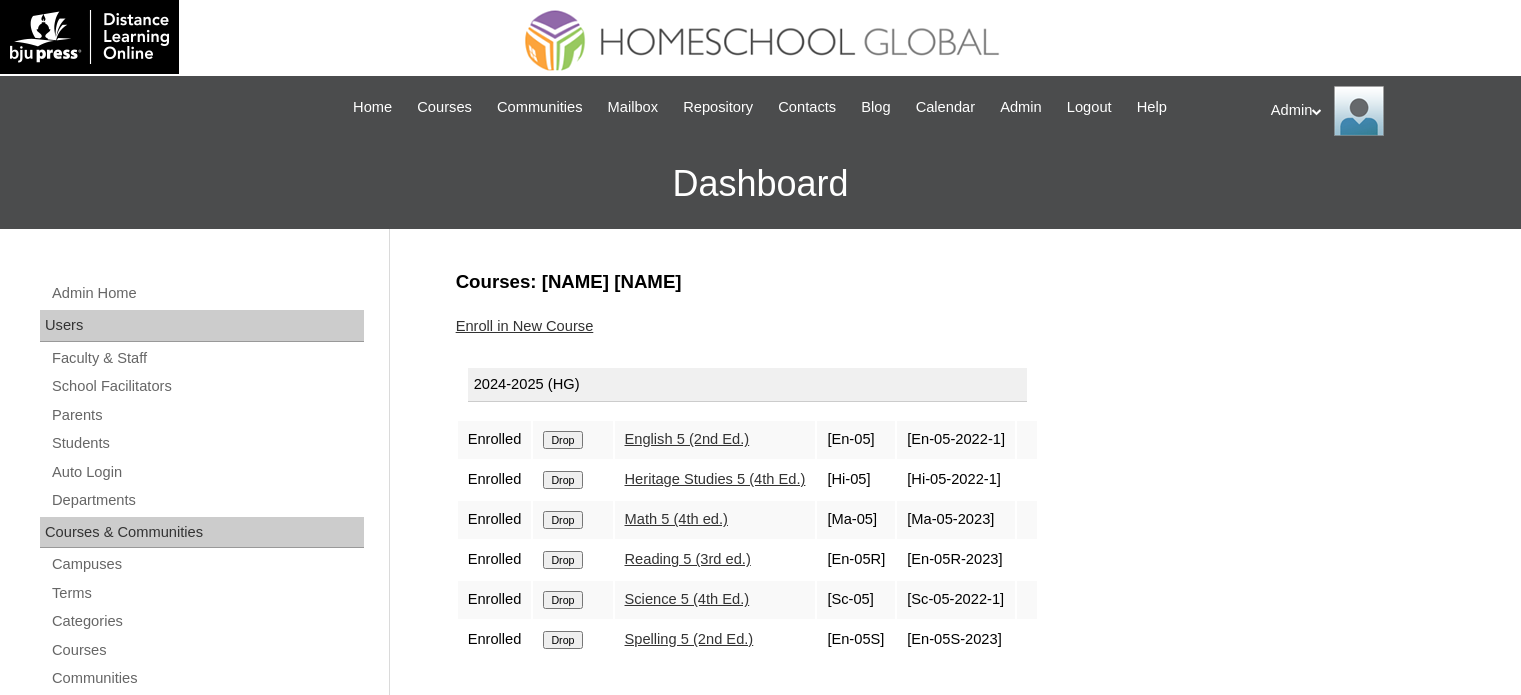 scroll, scrollTop: 0, scrollLeft: 0, axis: both 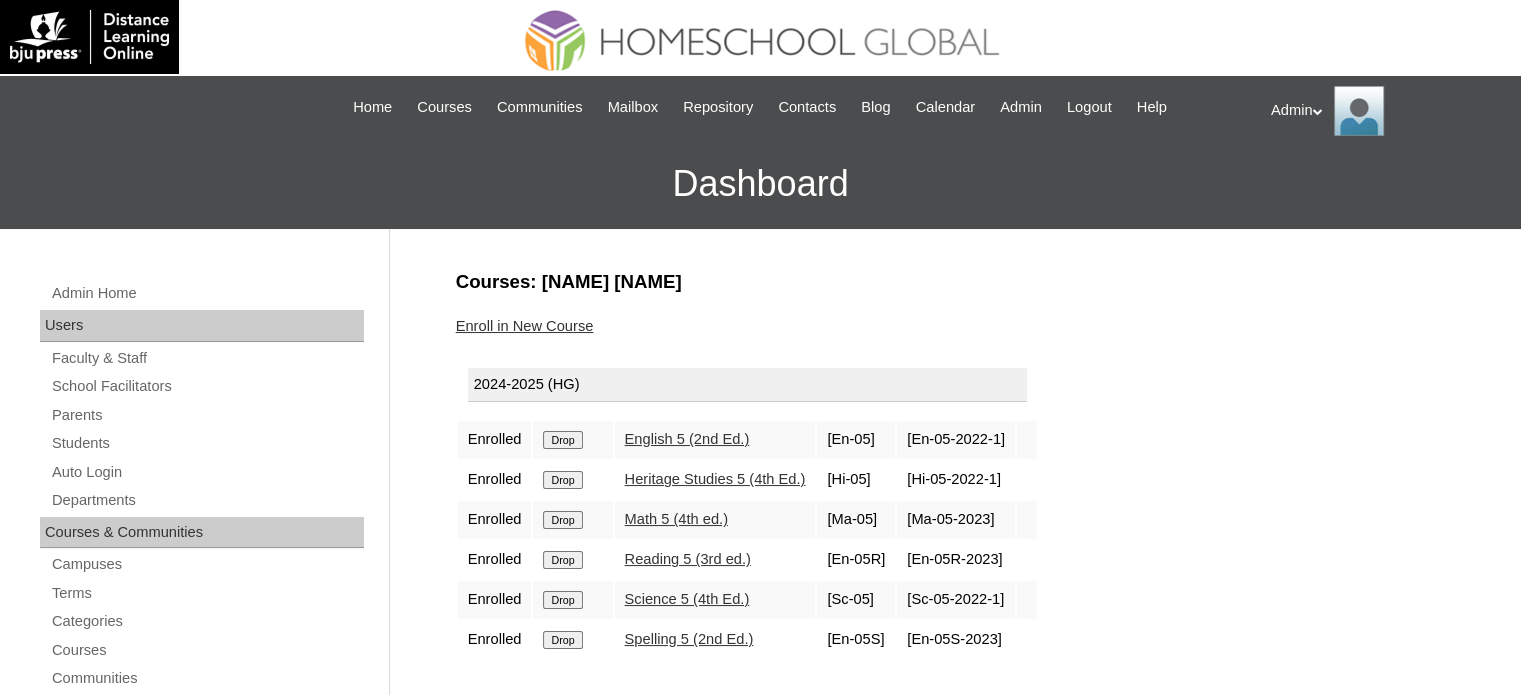 click on "Drop" at bounding box center [562, 440] 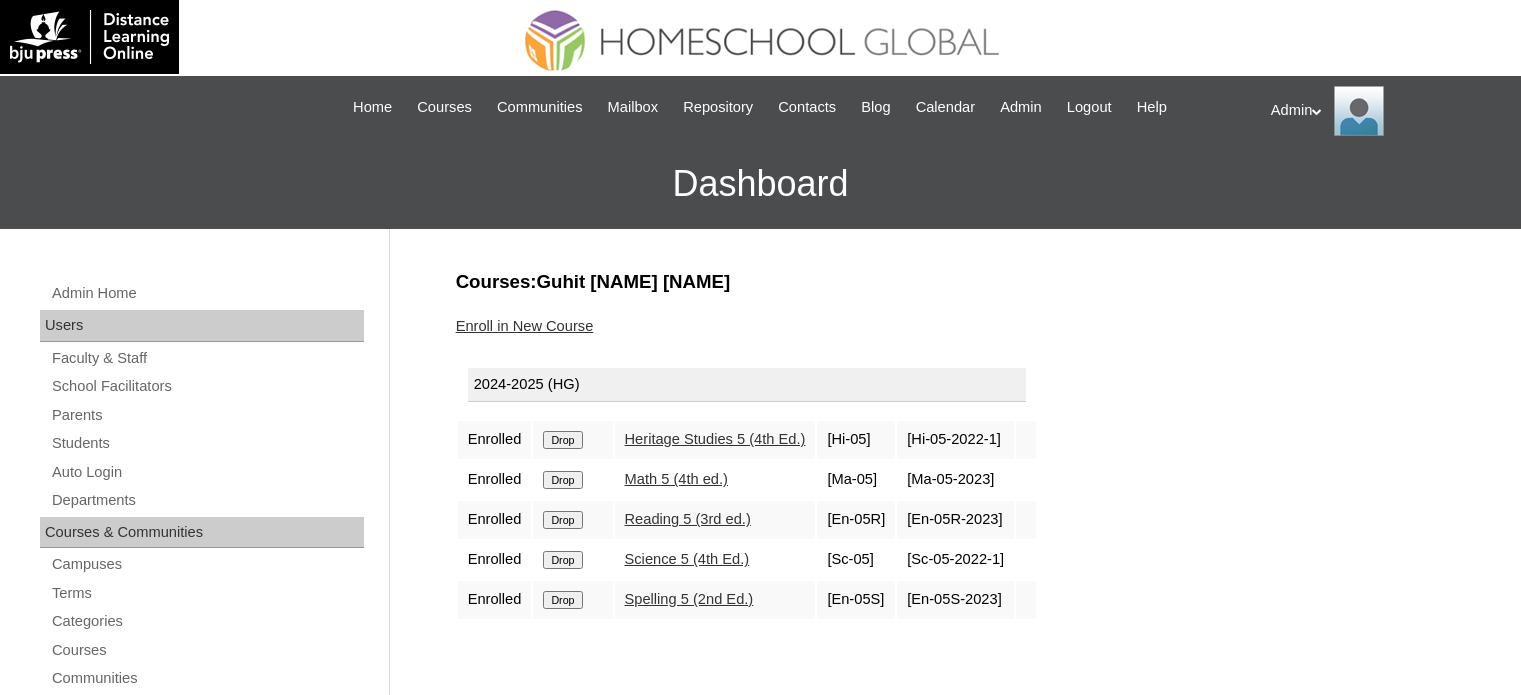 scroll, scrollTop: 0, scrollLeft: 0, axis: both 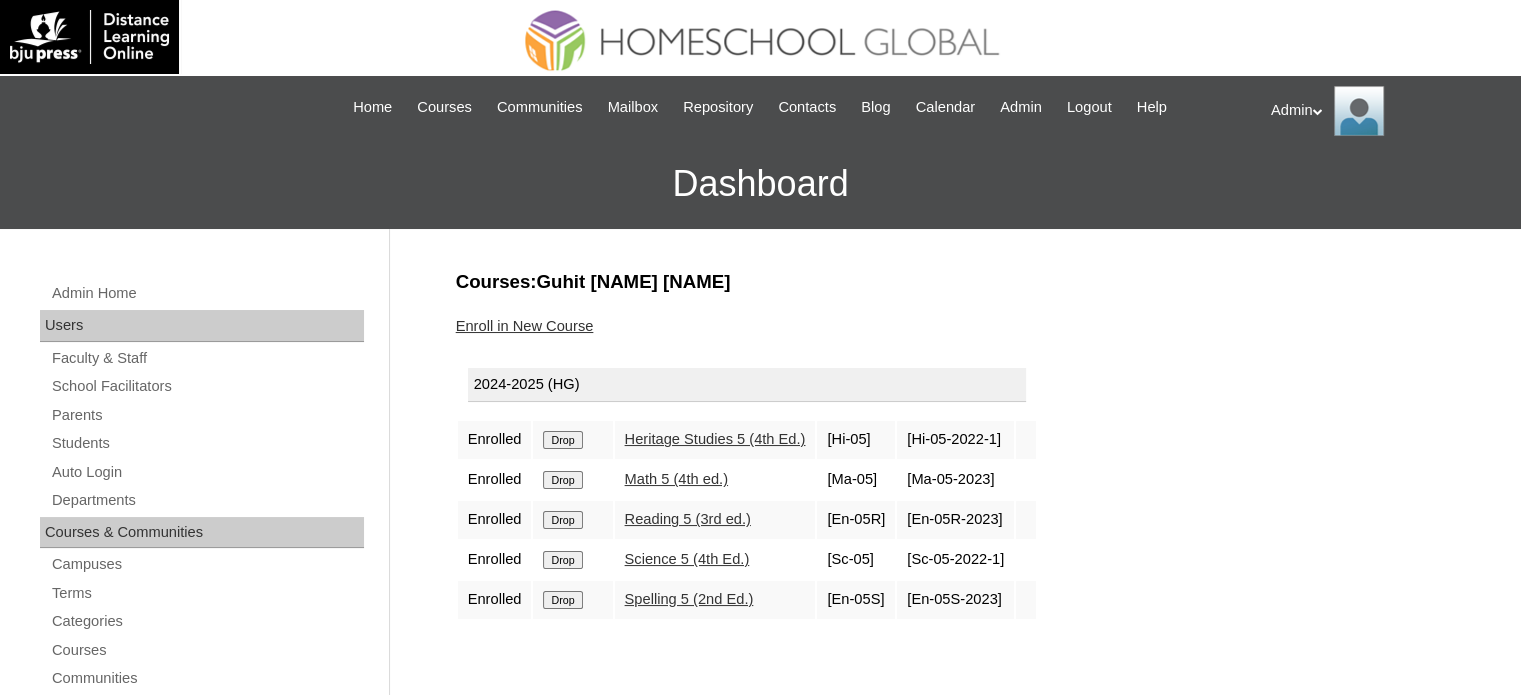 click on "Drop" at bounding box center [562, 440] 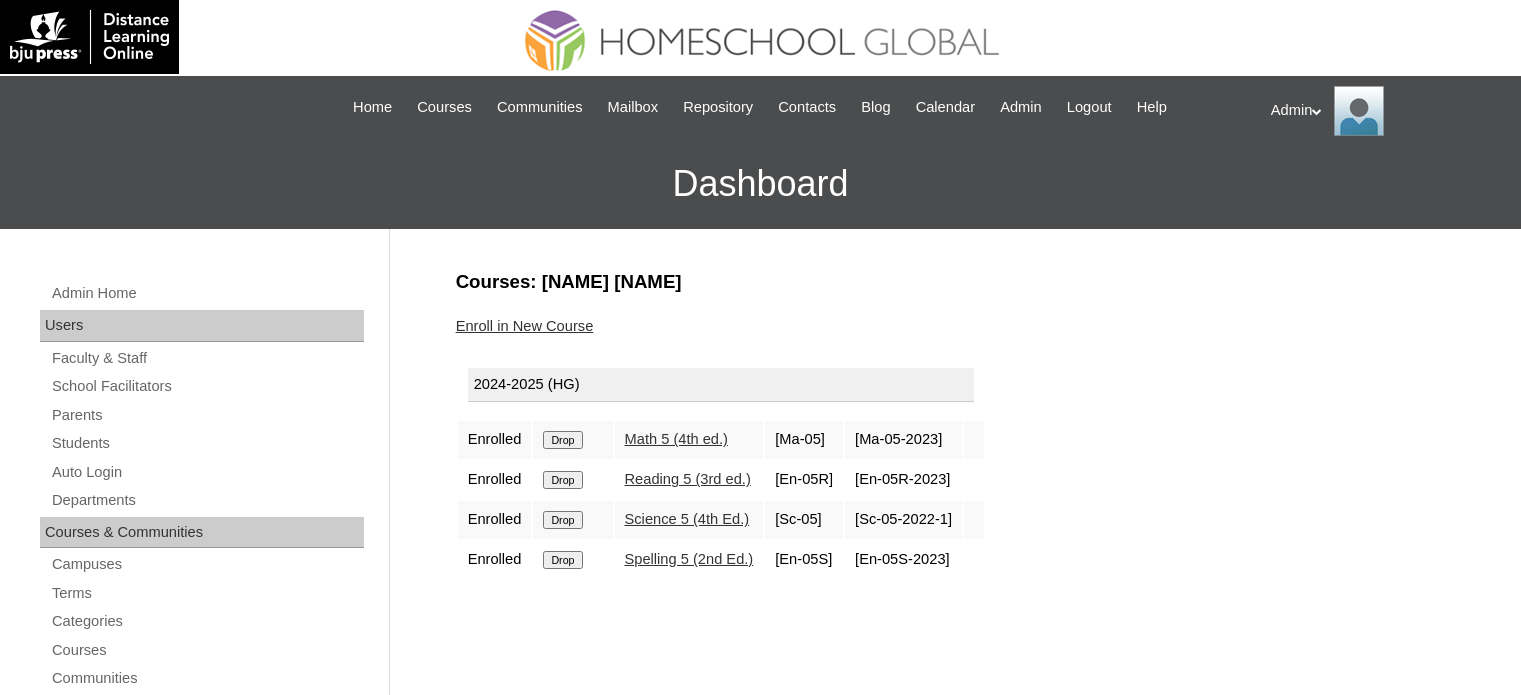 scroll, scrollTop: 0, scrollLeft: 0, axis: both 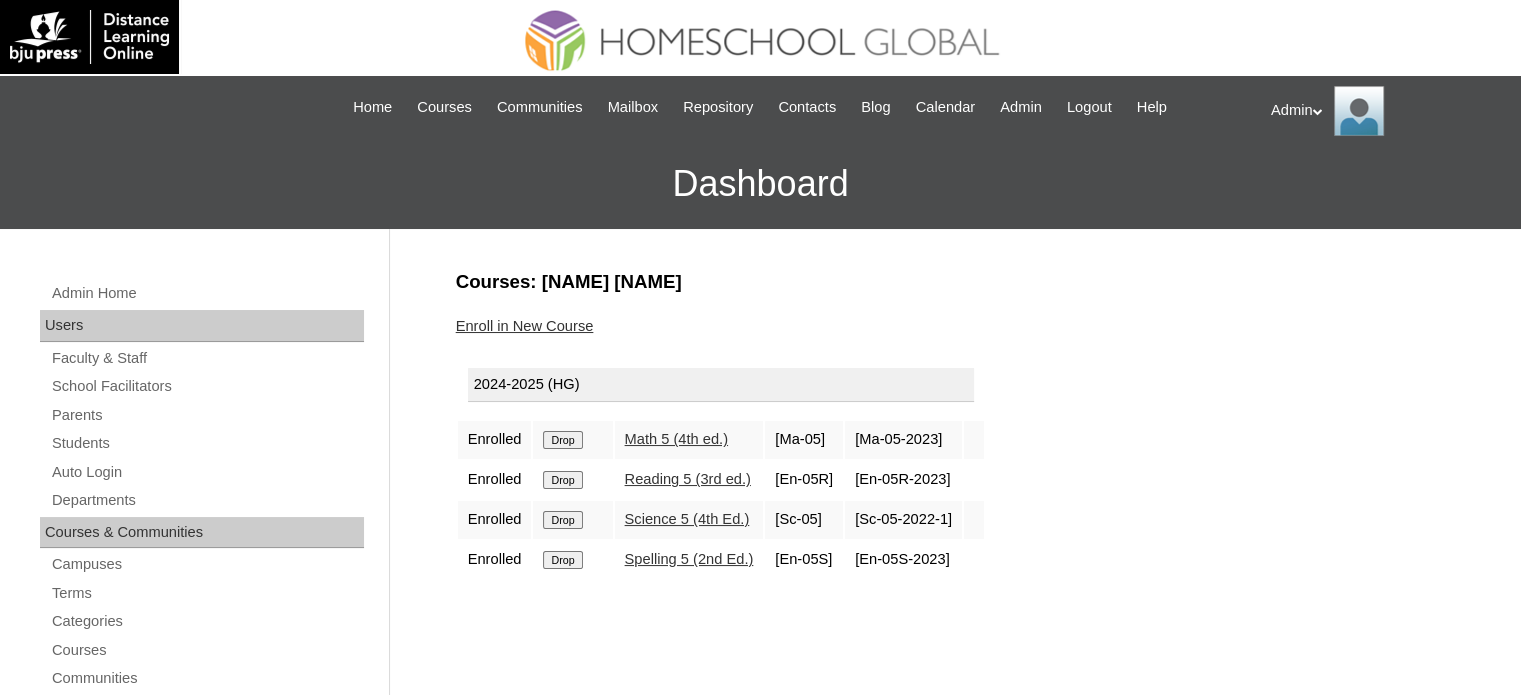 click on "Drop" at bounding box center (562, 440) 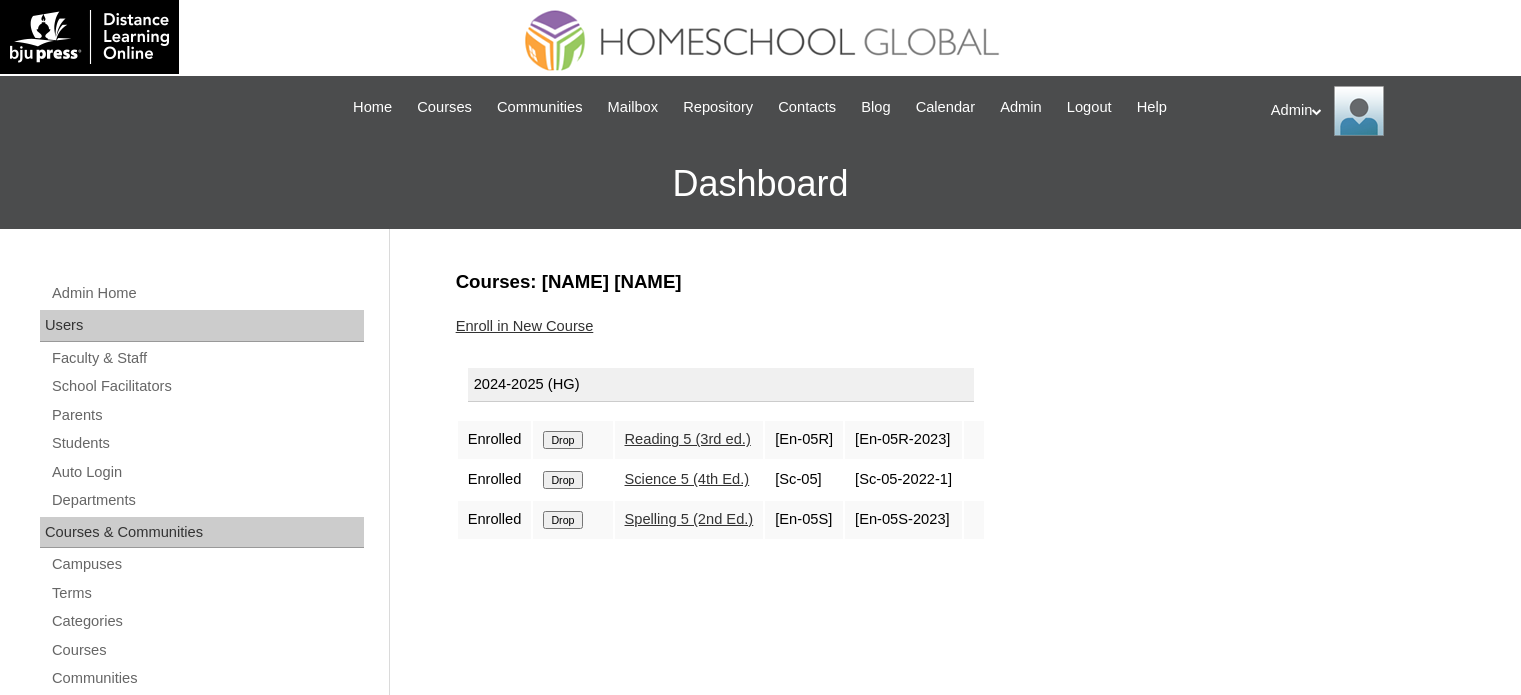 click on "Drop" at bounding box center [562, 440] 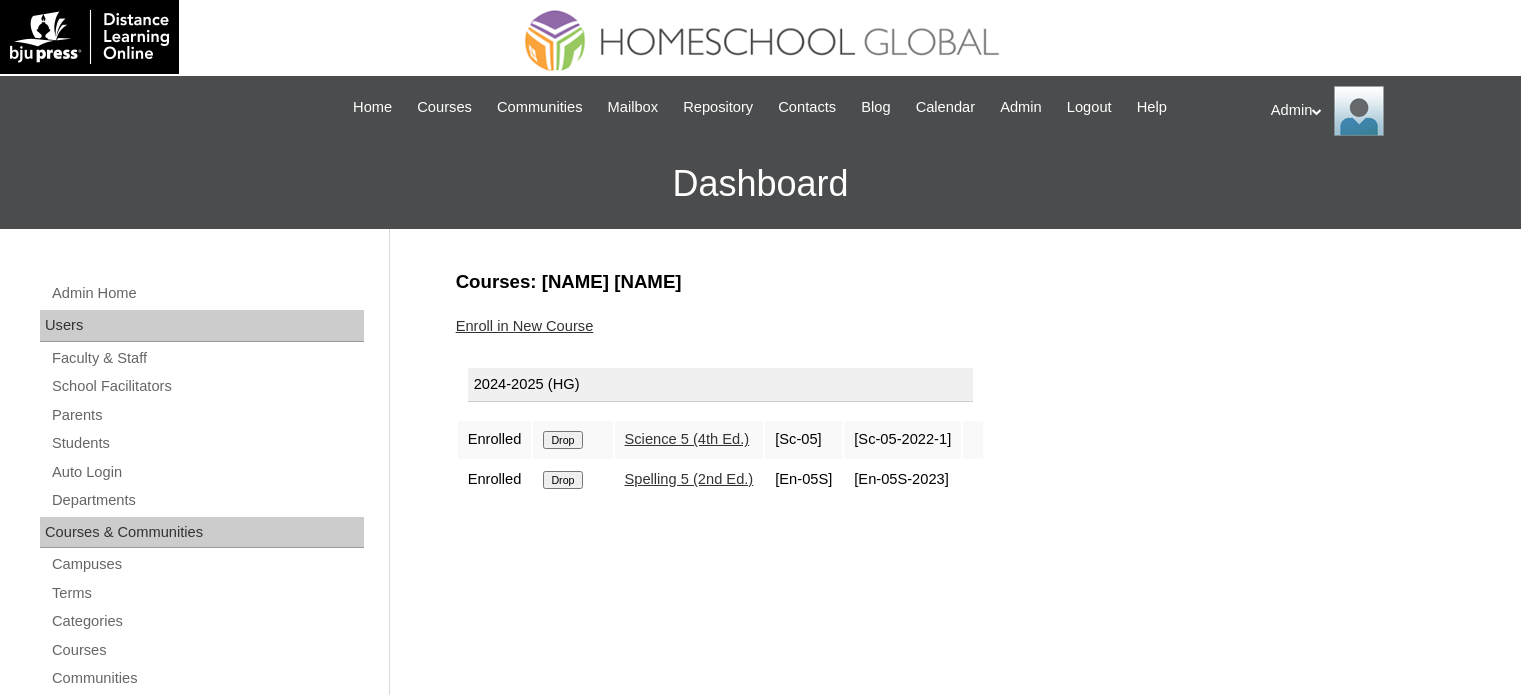 scroll, scrollTop: 0, scrollLeft: 0, axis: both 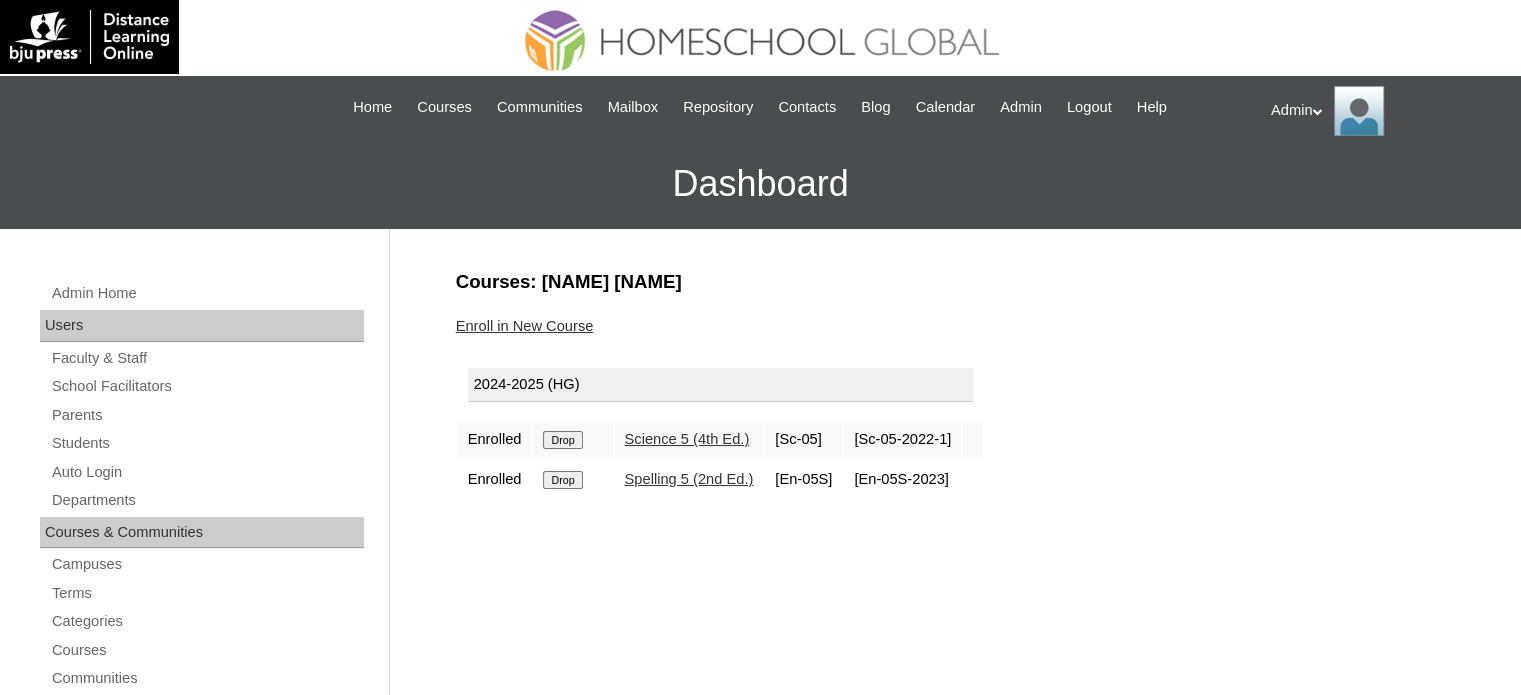 click on "Drop" at bounding box center (562, 440) 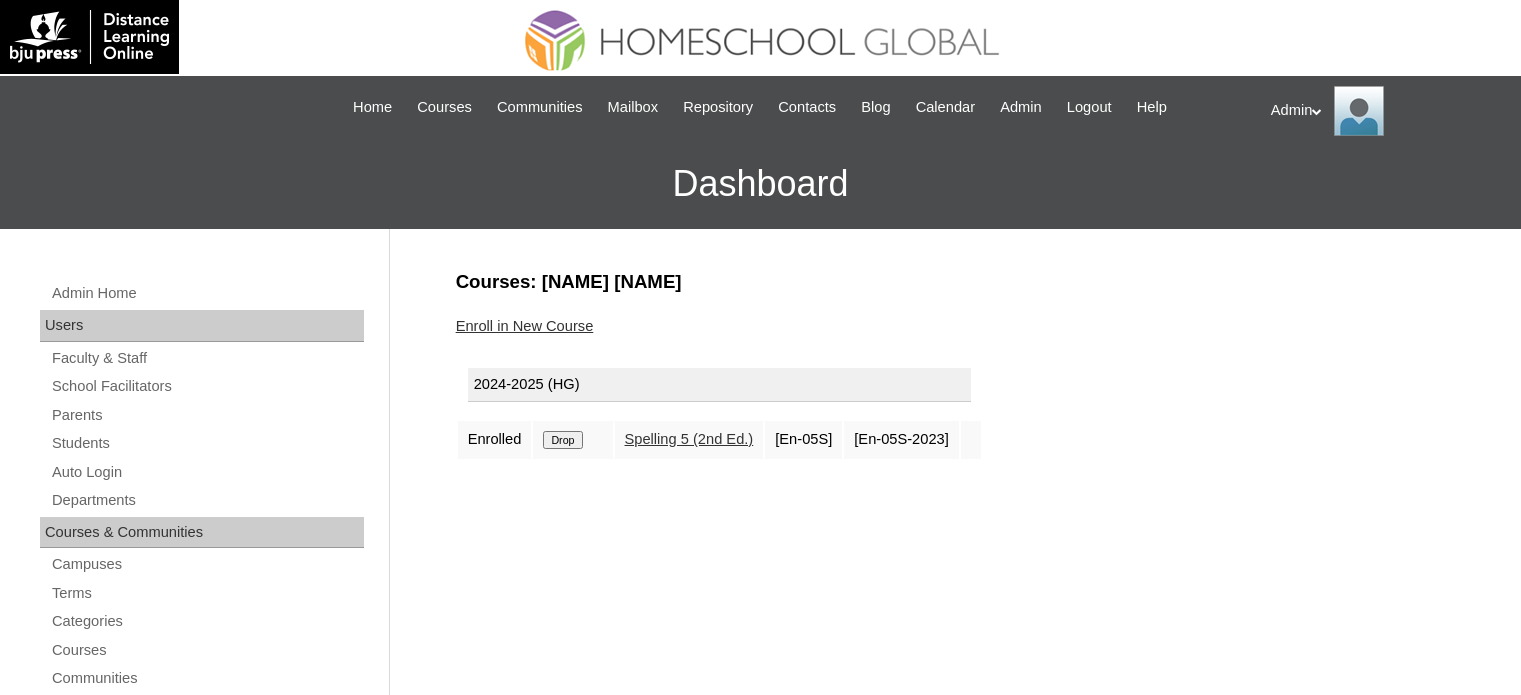 scroll, scrollTop: 0, scrollLeft: 0, axis: both 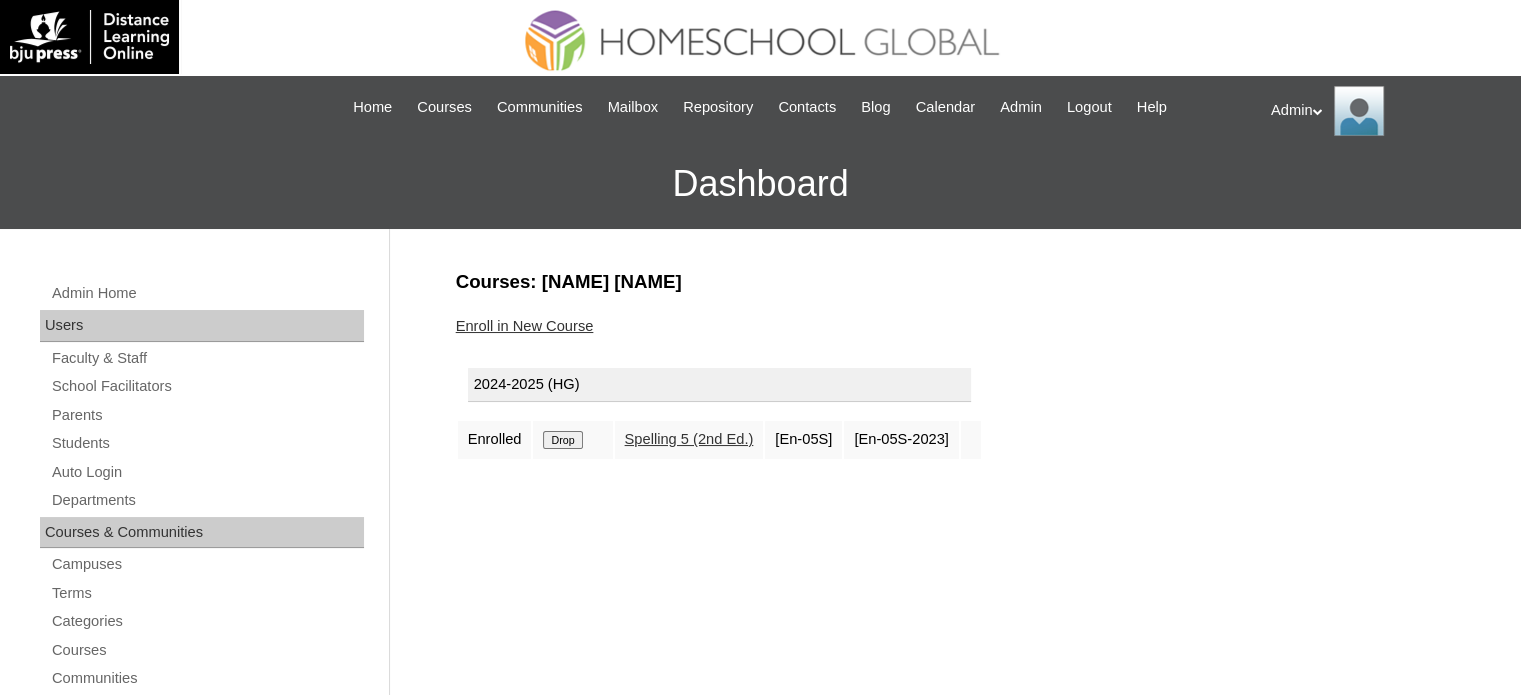 click on "Drop" at bounding box center (562, 440) 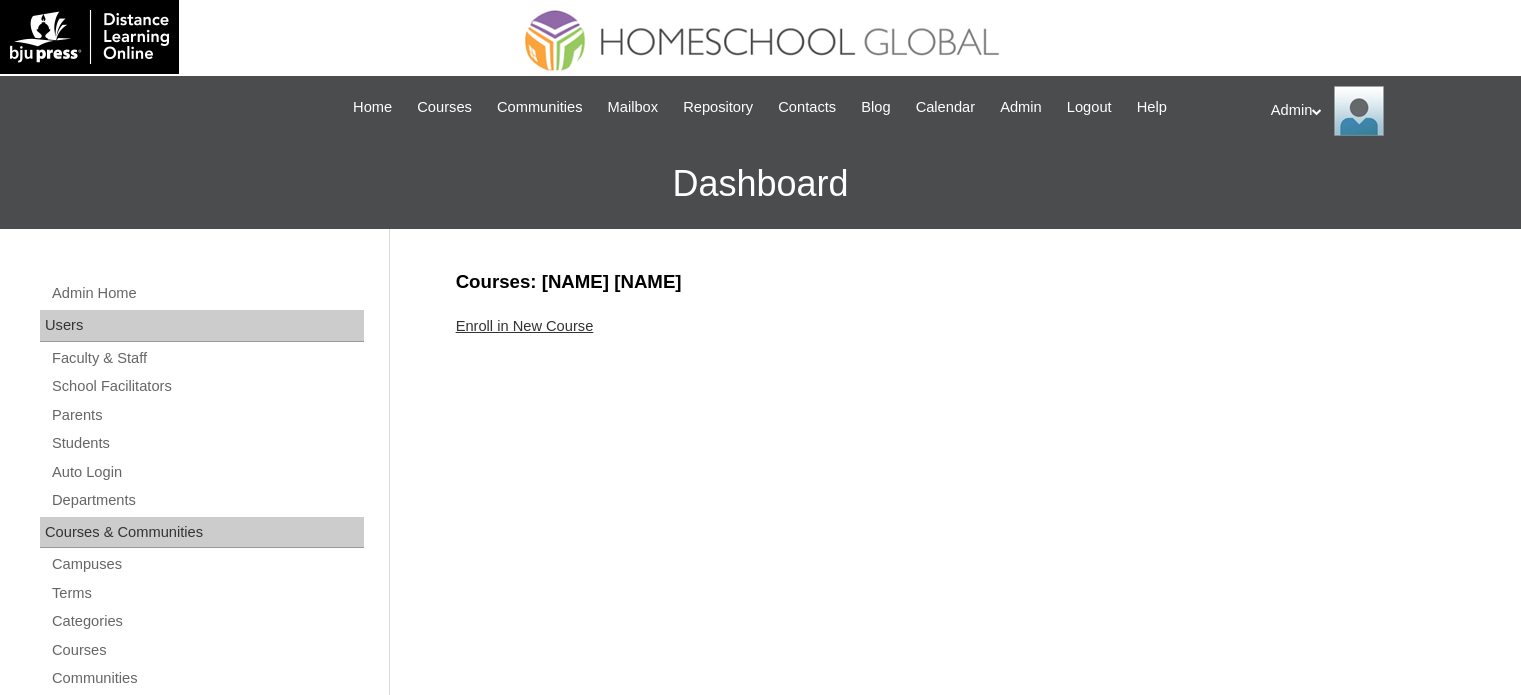 scroll, scrollTop: 0, scrollLeft: 0, axis: both 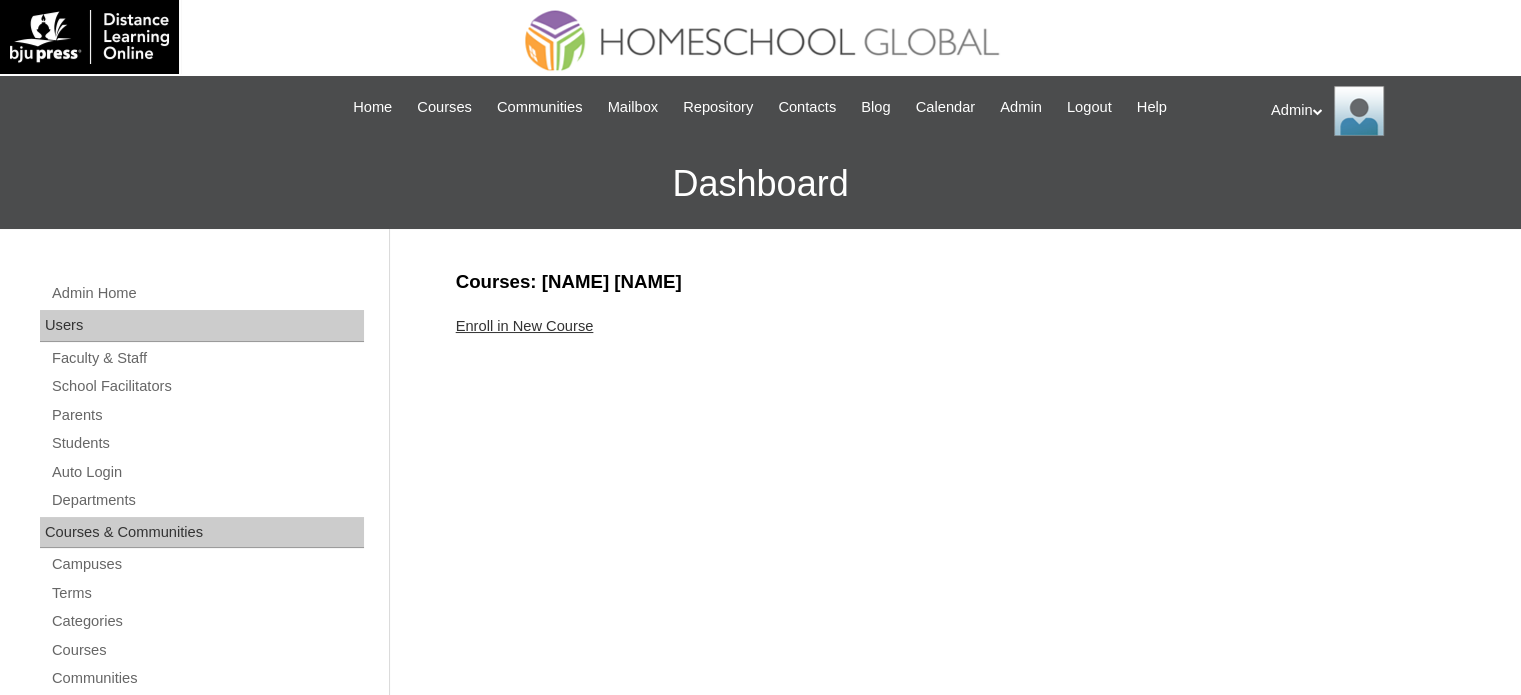 click on "Enroll in New Course" at bounding box center (525, 326) 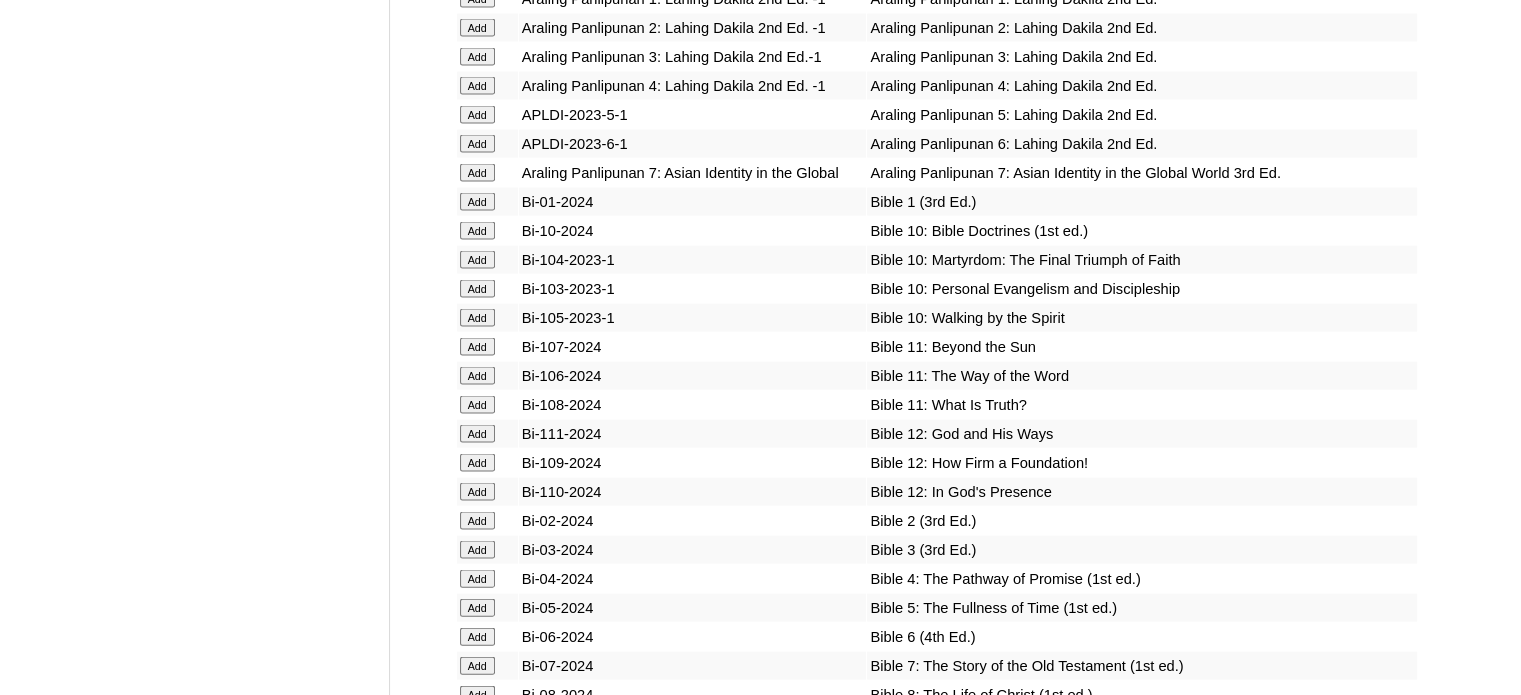 scroll, scrollTop: 4582, scrollLeft: 0, axis: vertical 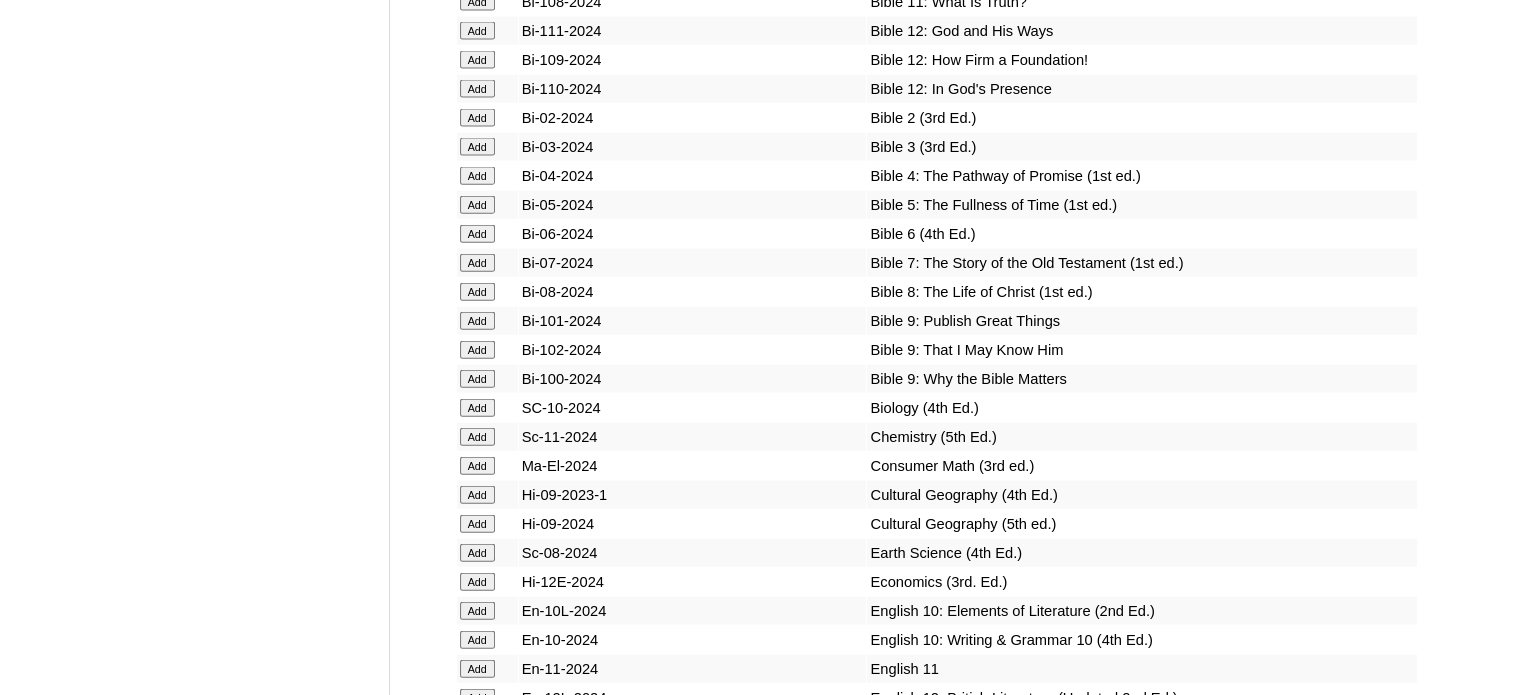 click on "Add" at bounding box center (477, -4206) 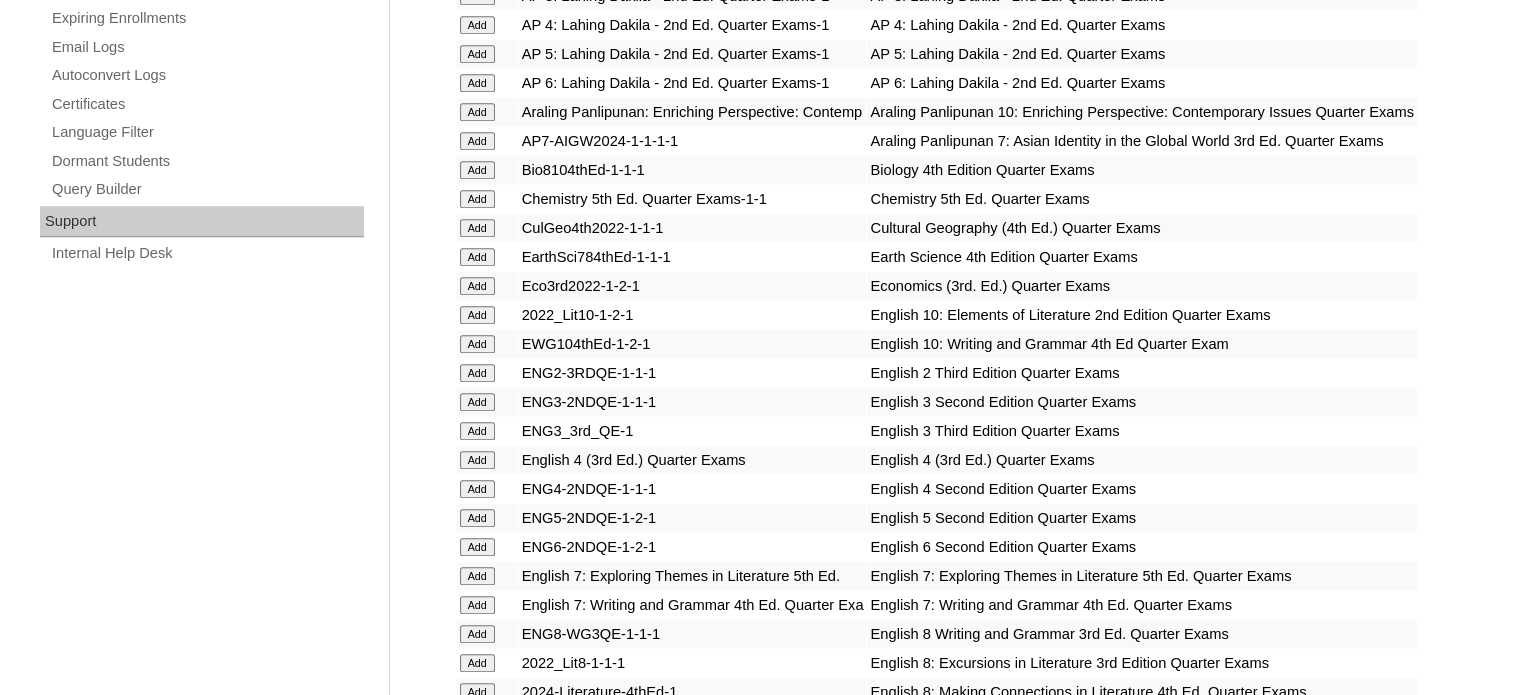 scroll, scrollTop: 5244, scrollLeft: 0, axis: vertical 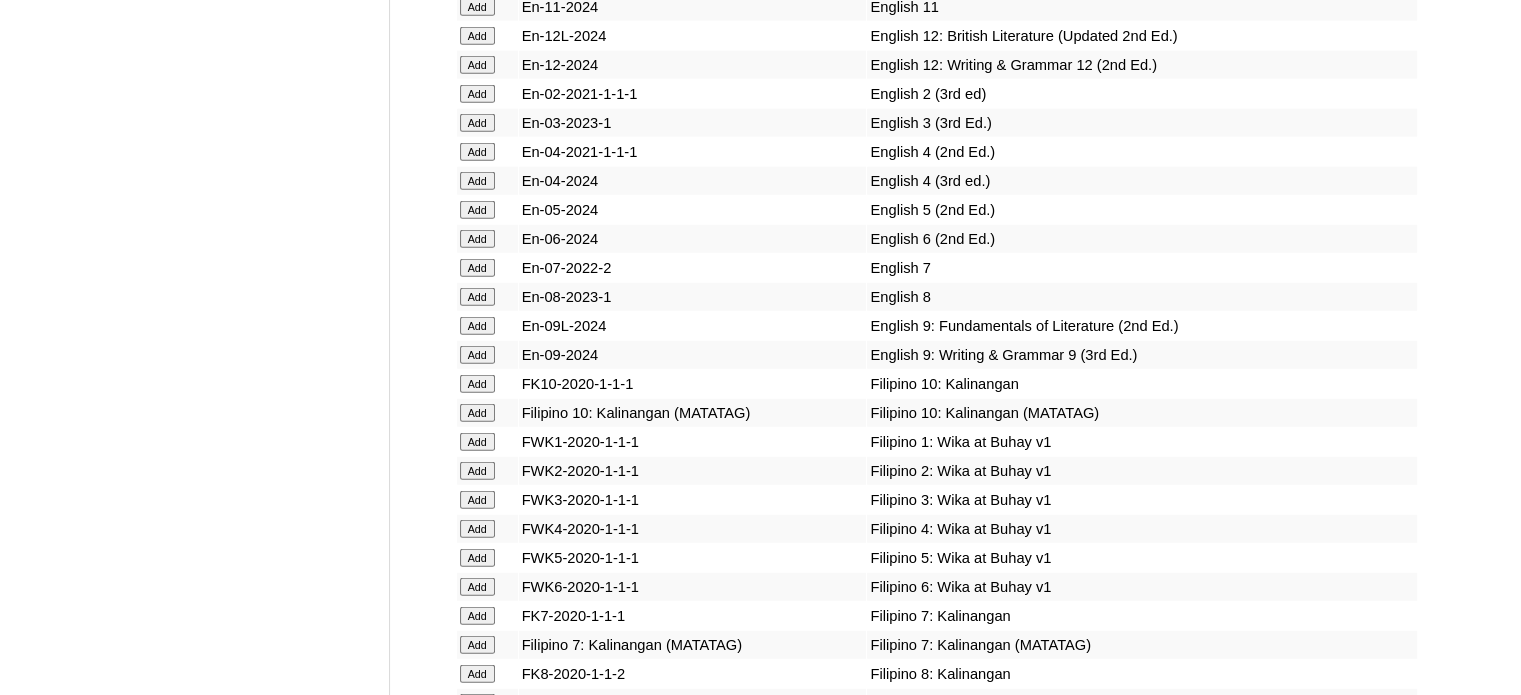 click on "Add" at bounding box center (477, -4868) 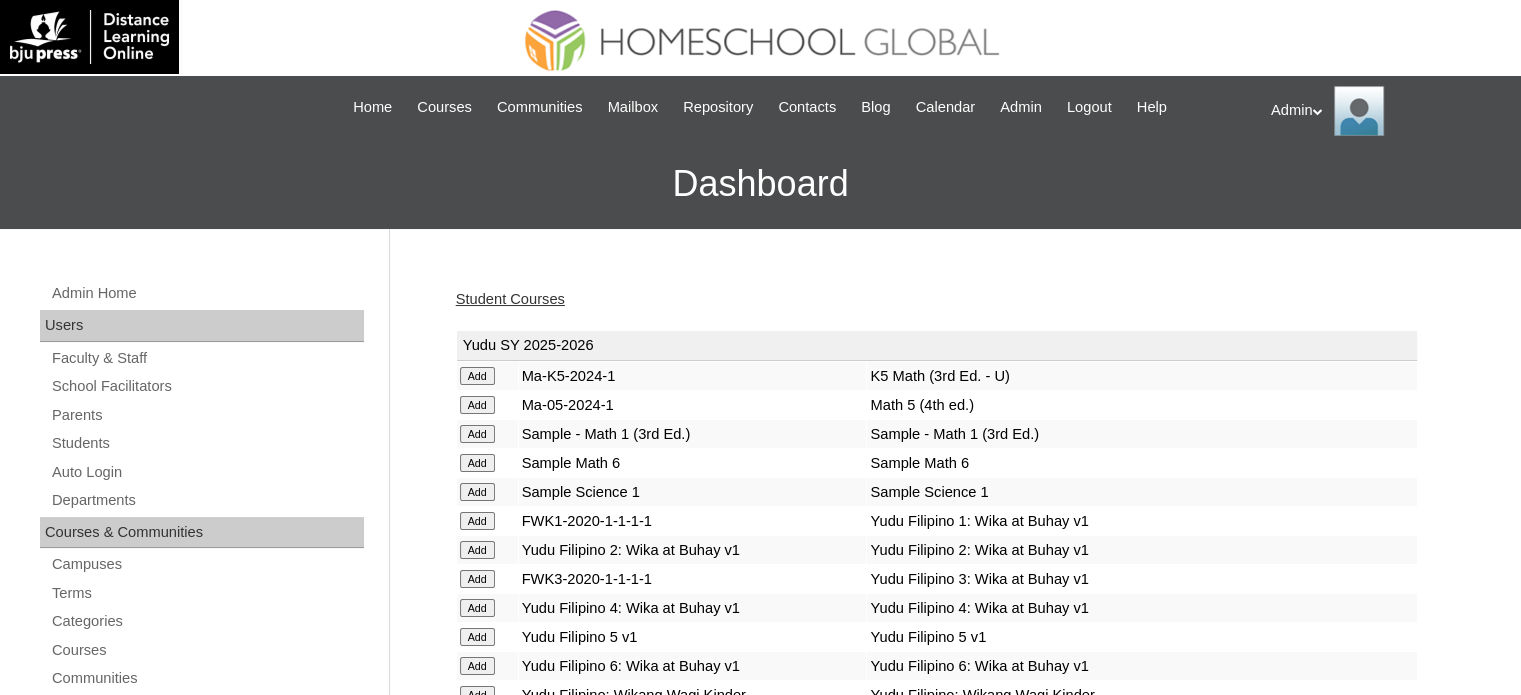 scroll, scrollTop: 7059, scrollLeft: 0, axis: vertical 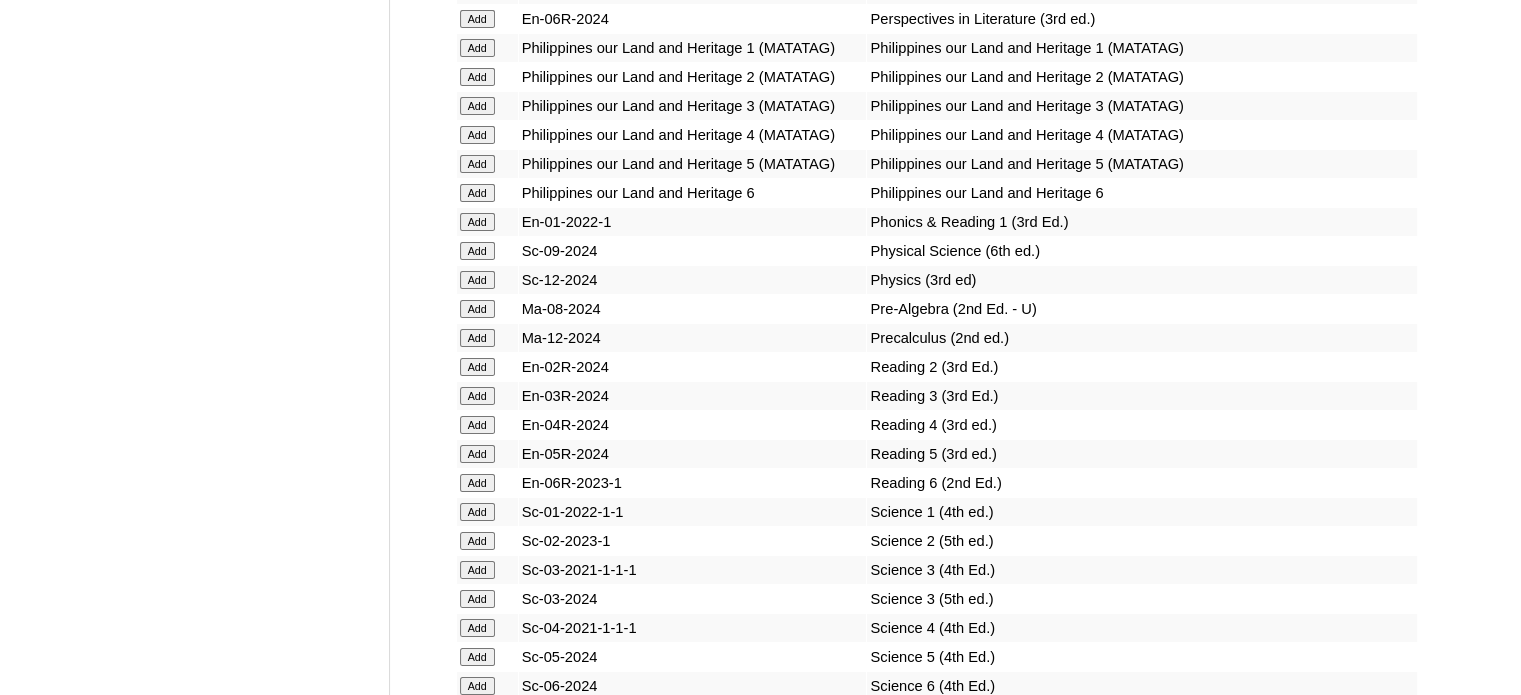 click on "Add" at bounding box center [477, -6683] 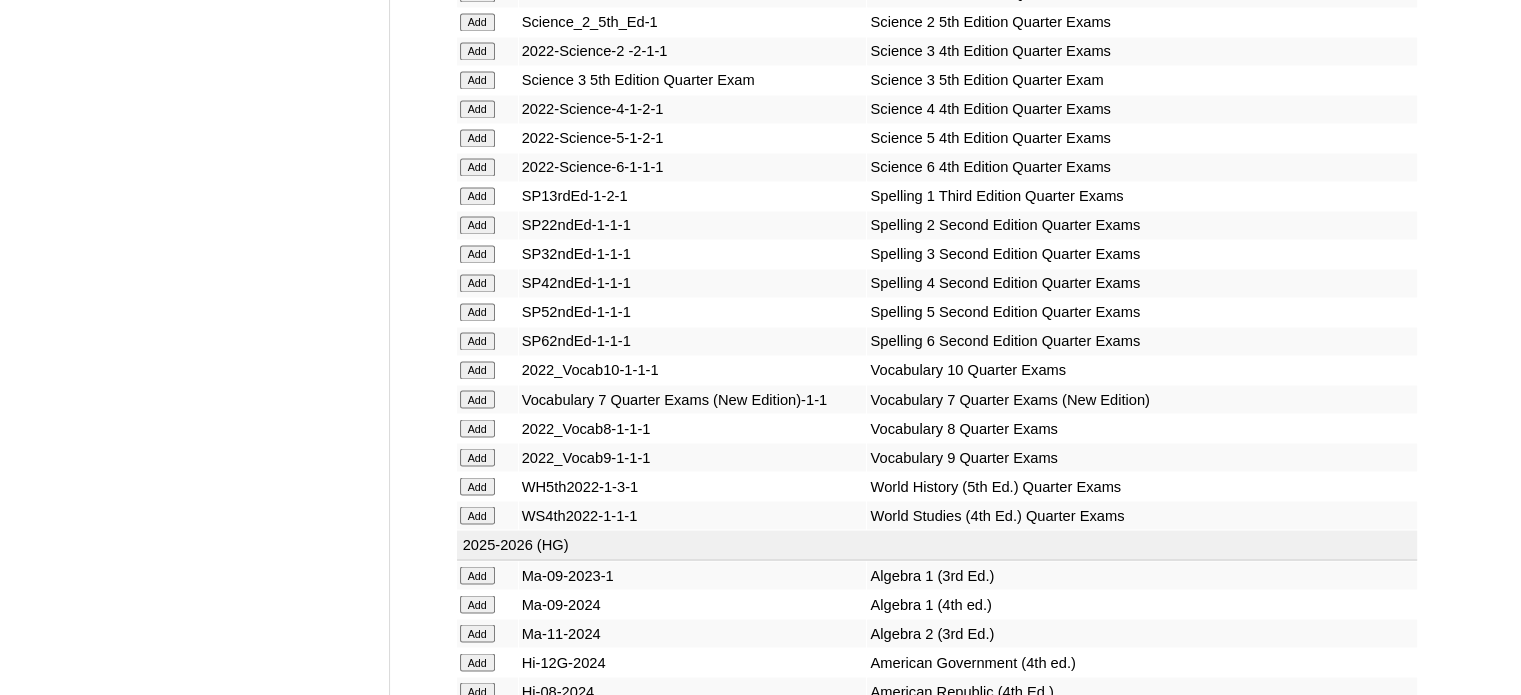 scroll, scrollTop: 7750, scrollLeft: 0, axis: vertical 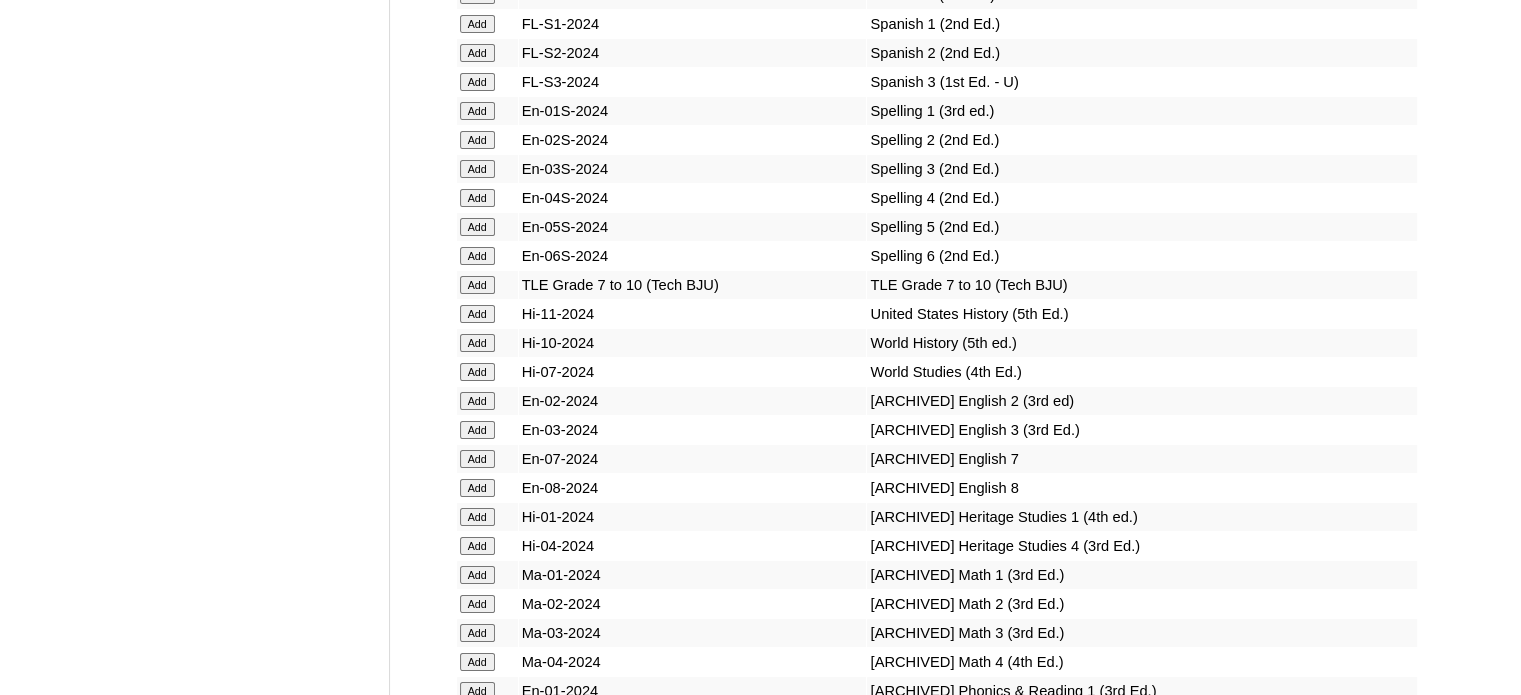 click on "Add" at bounding box center (477, -7374) 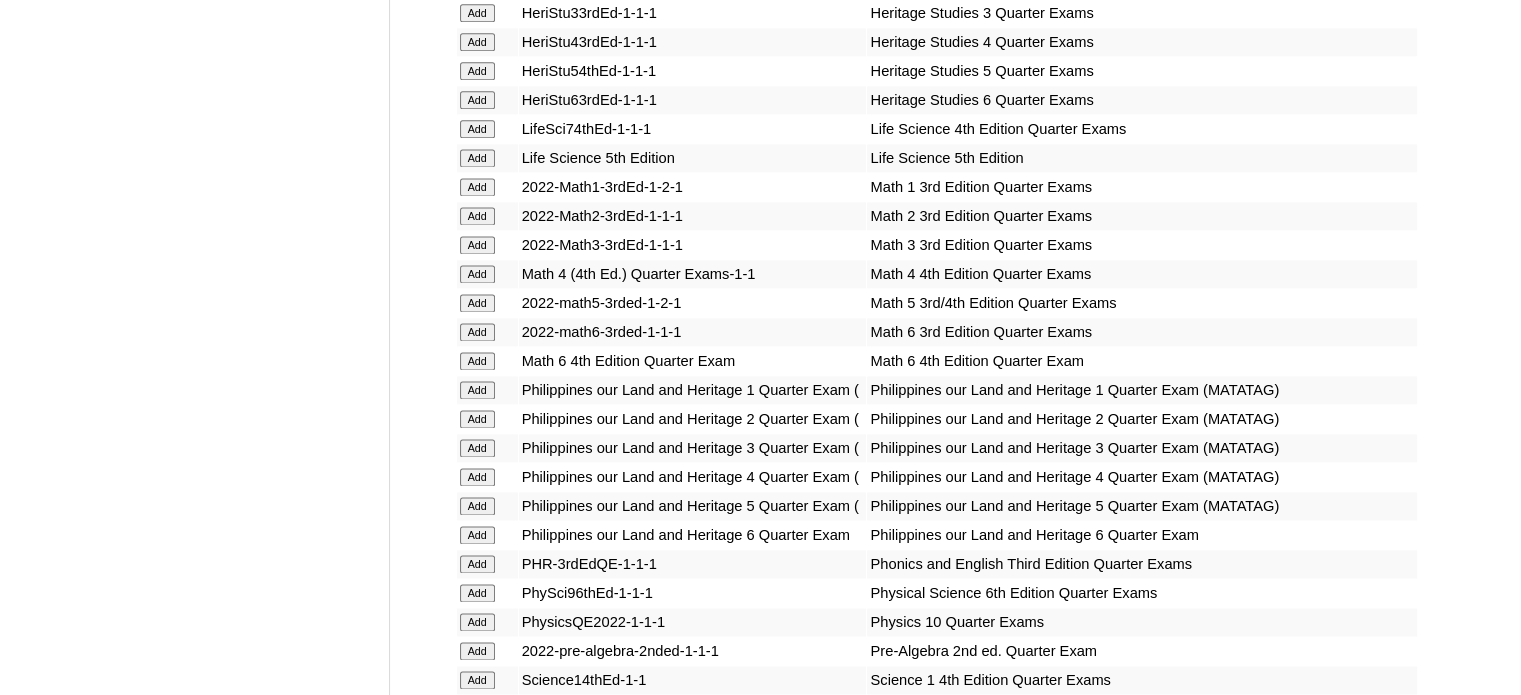 scroll, scrollTop: 6713, scrollLeft: 0, axis: vertical 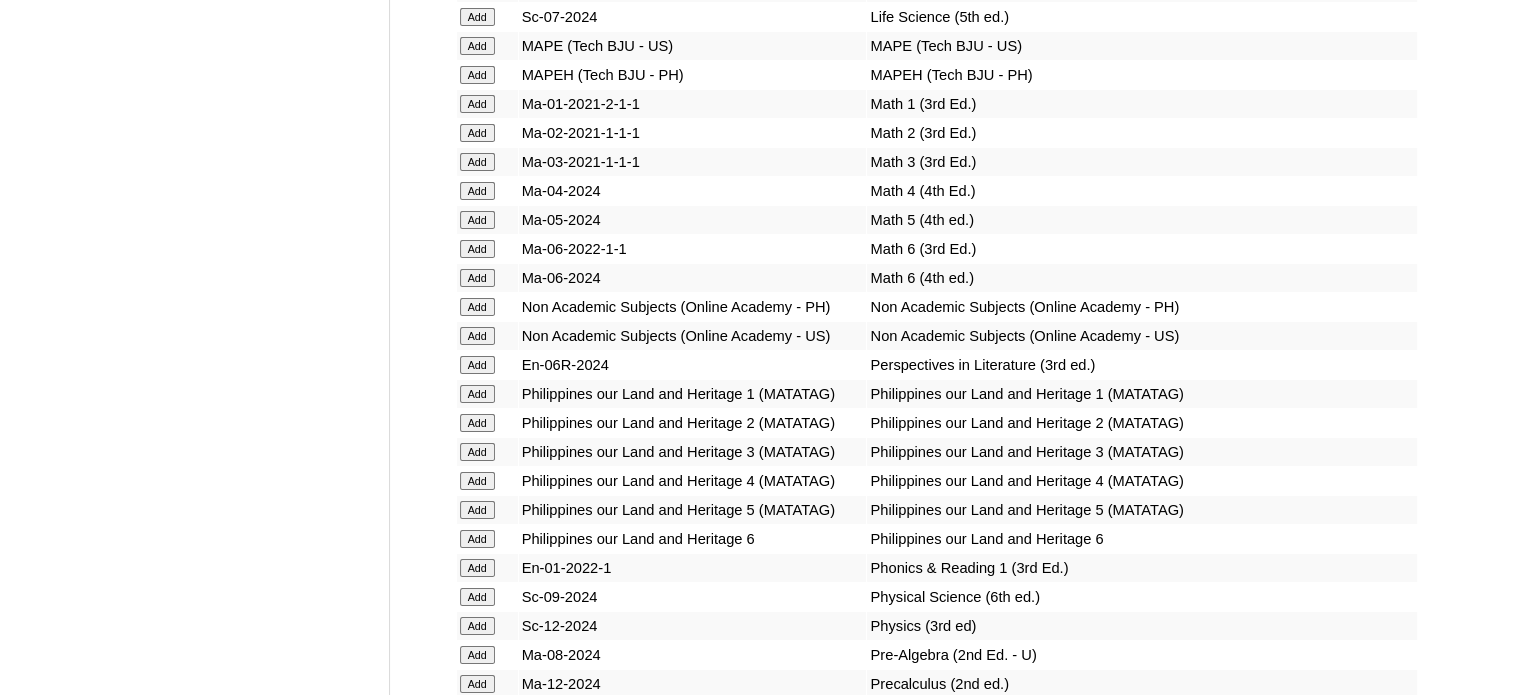 click on "Add" at bounding box center [477, -6337] 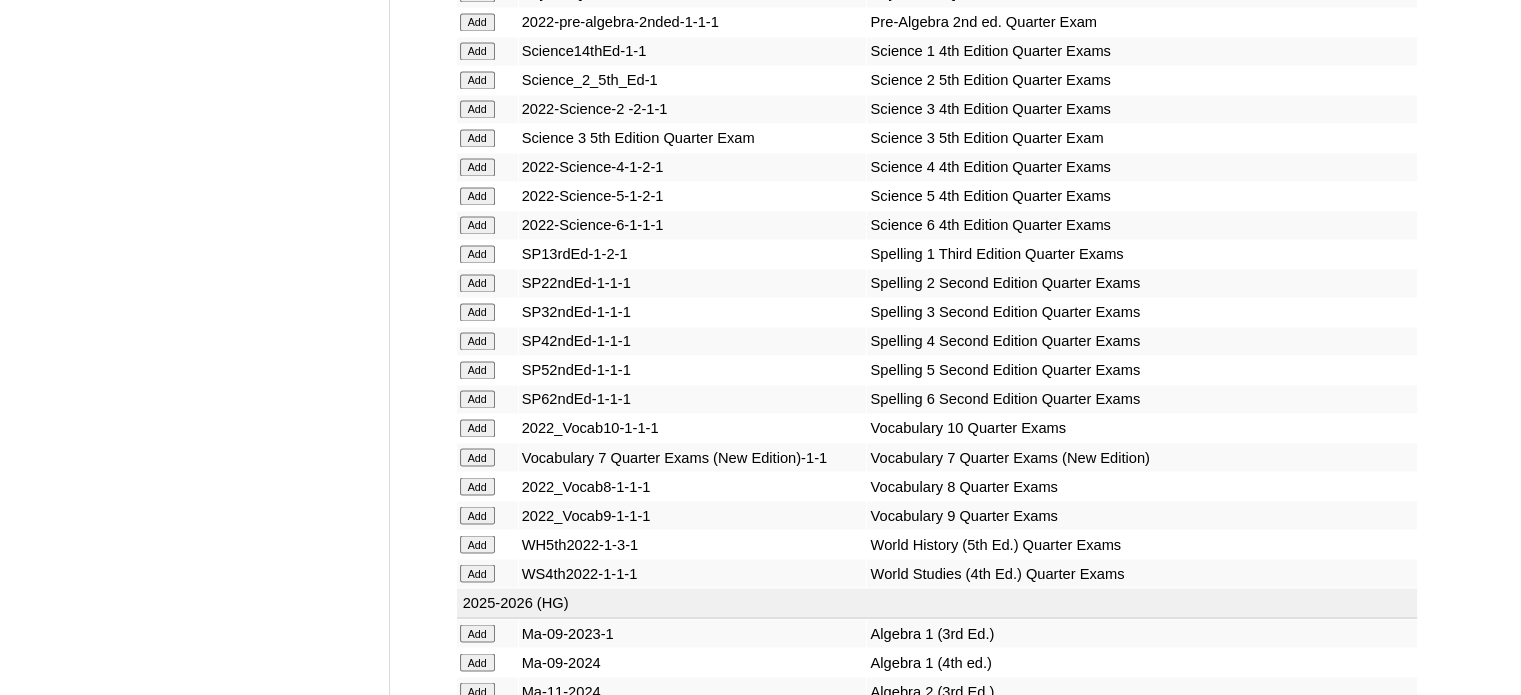scroll, scrollTop: 7491, scrollLeft: 0, axis: vertical 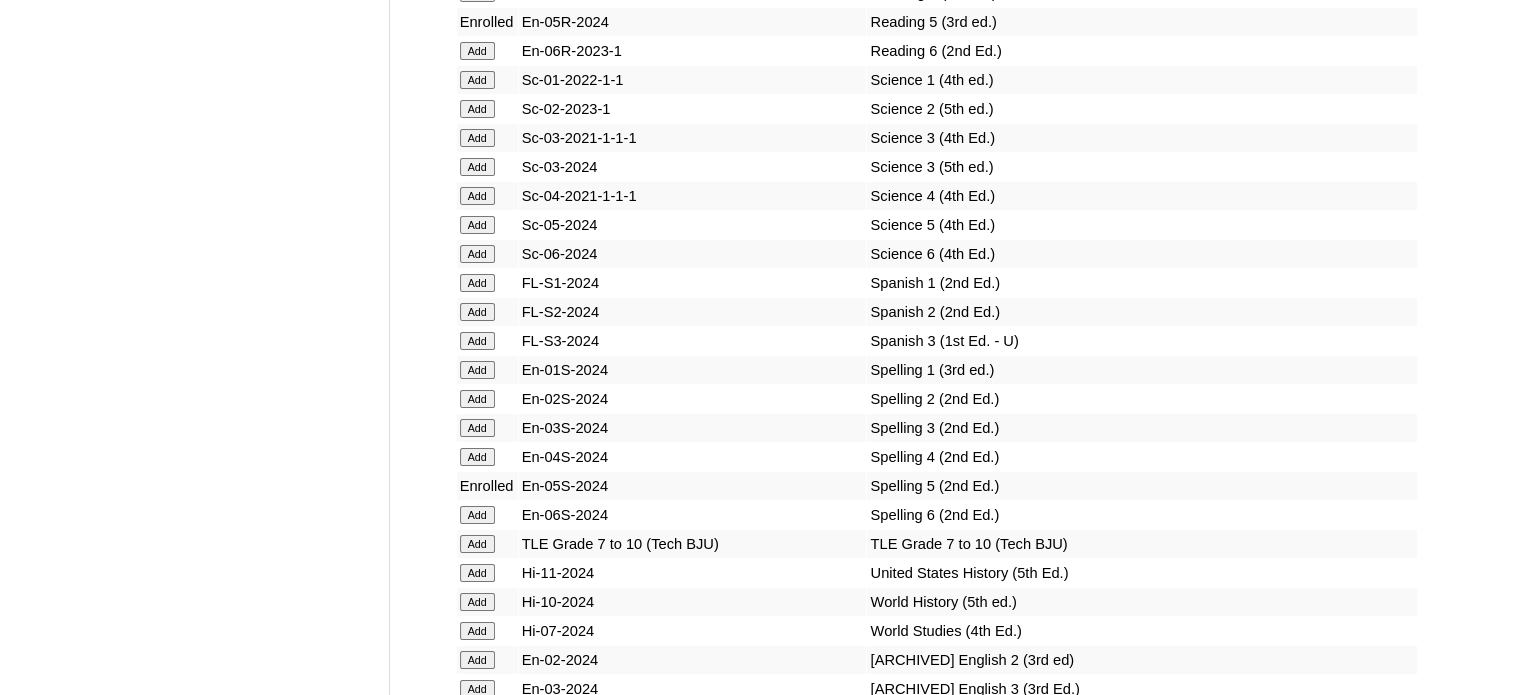 click on "Add" at bounding box center (477, -7115) 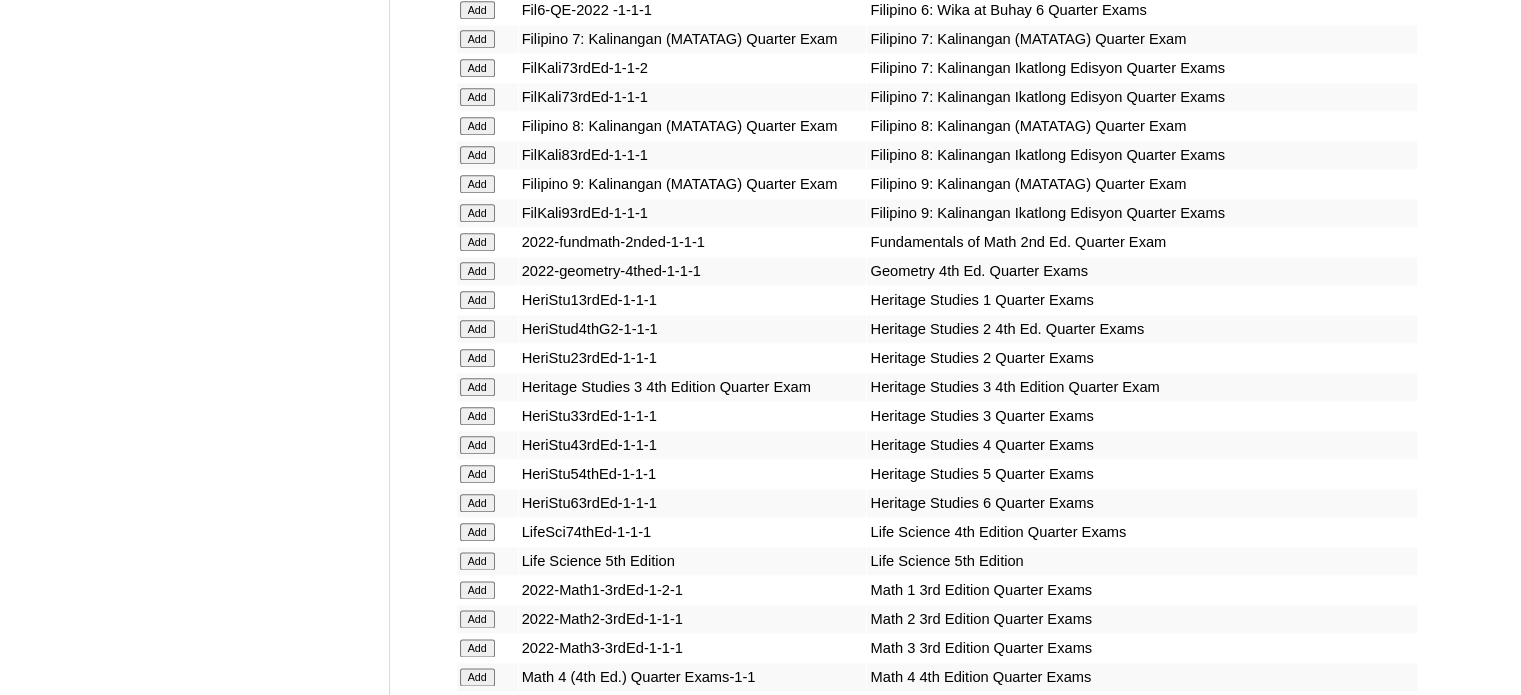 scroll, scrollTop: 6339, scrollLeft: 0, axis: vertical 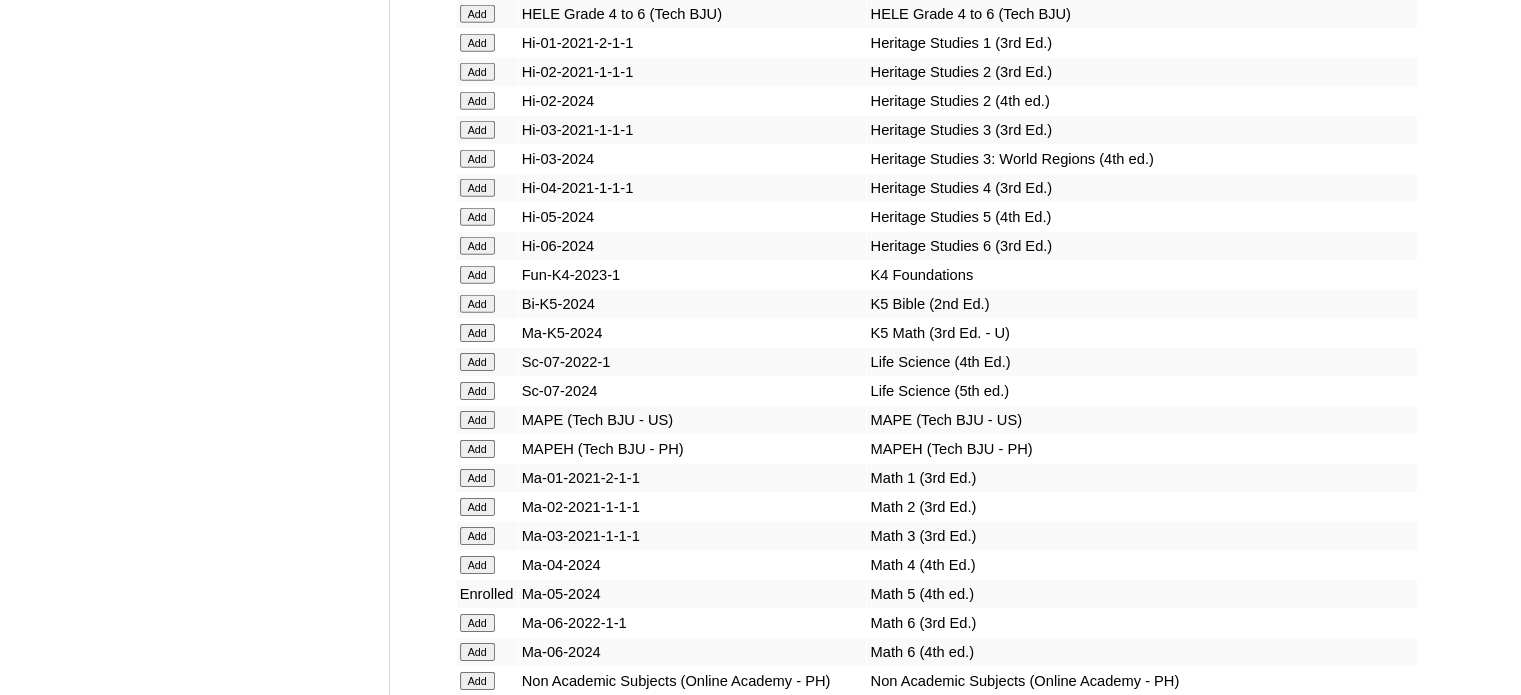 click on "Add" at bounding box center (477, -5963) 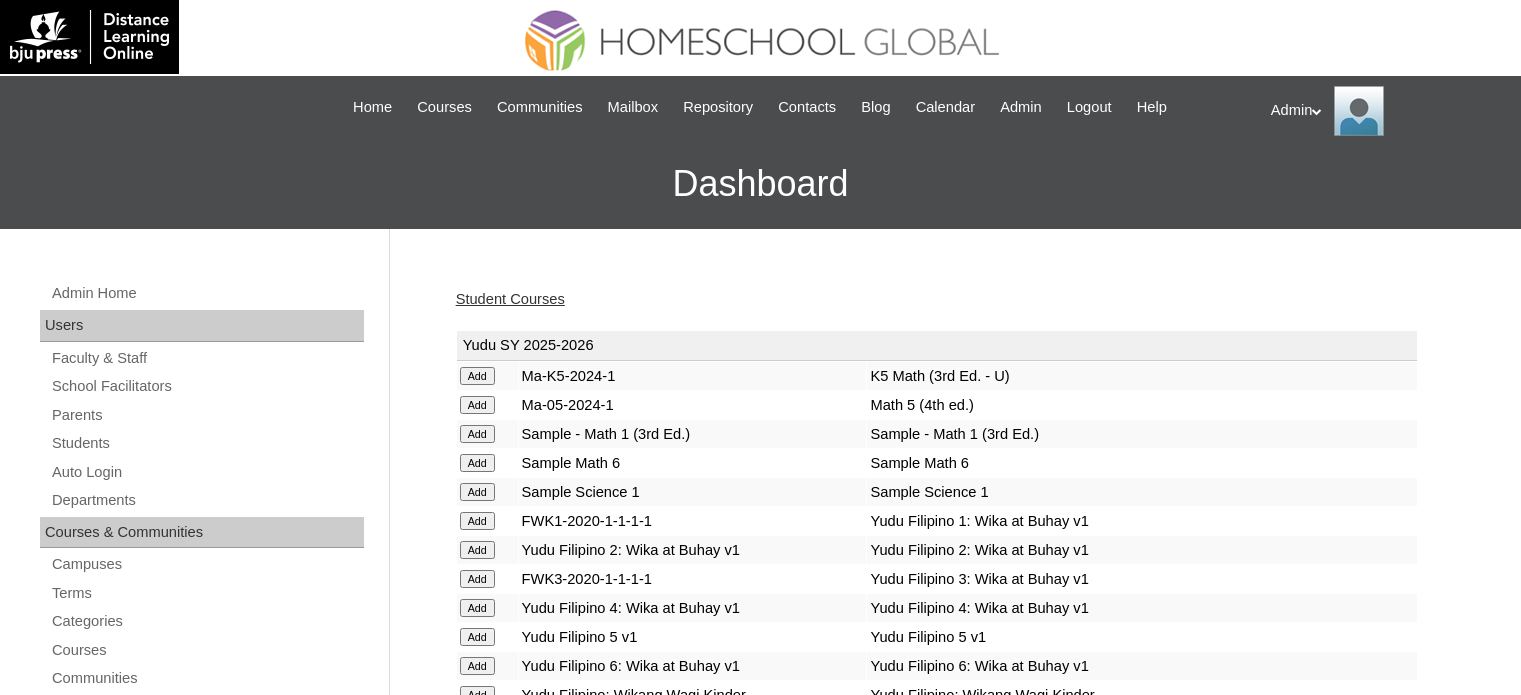 scroll, scrollTop: 0, scrollLeft: 0, axis: both 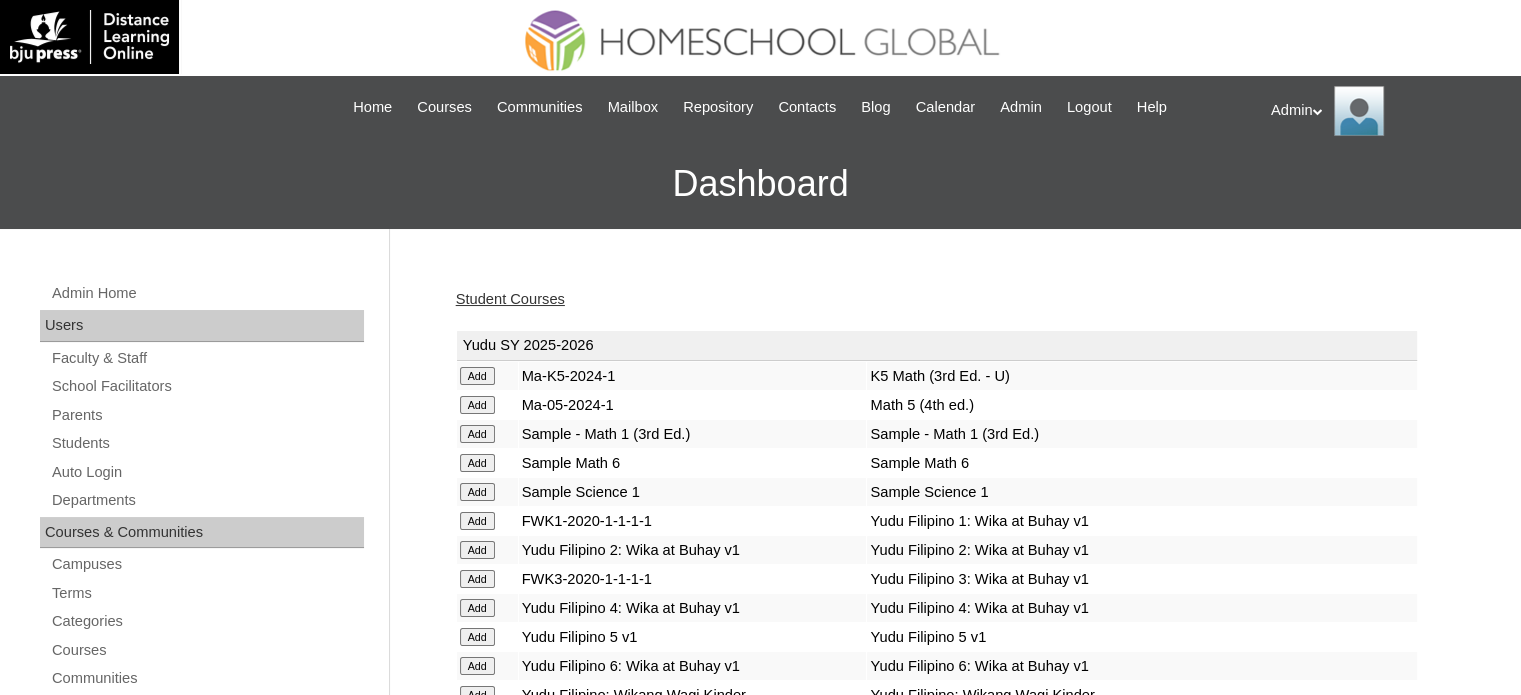 click on "Student Courses" at bounding box center [510, 299] 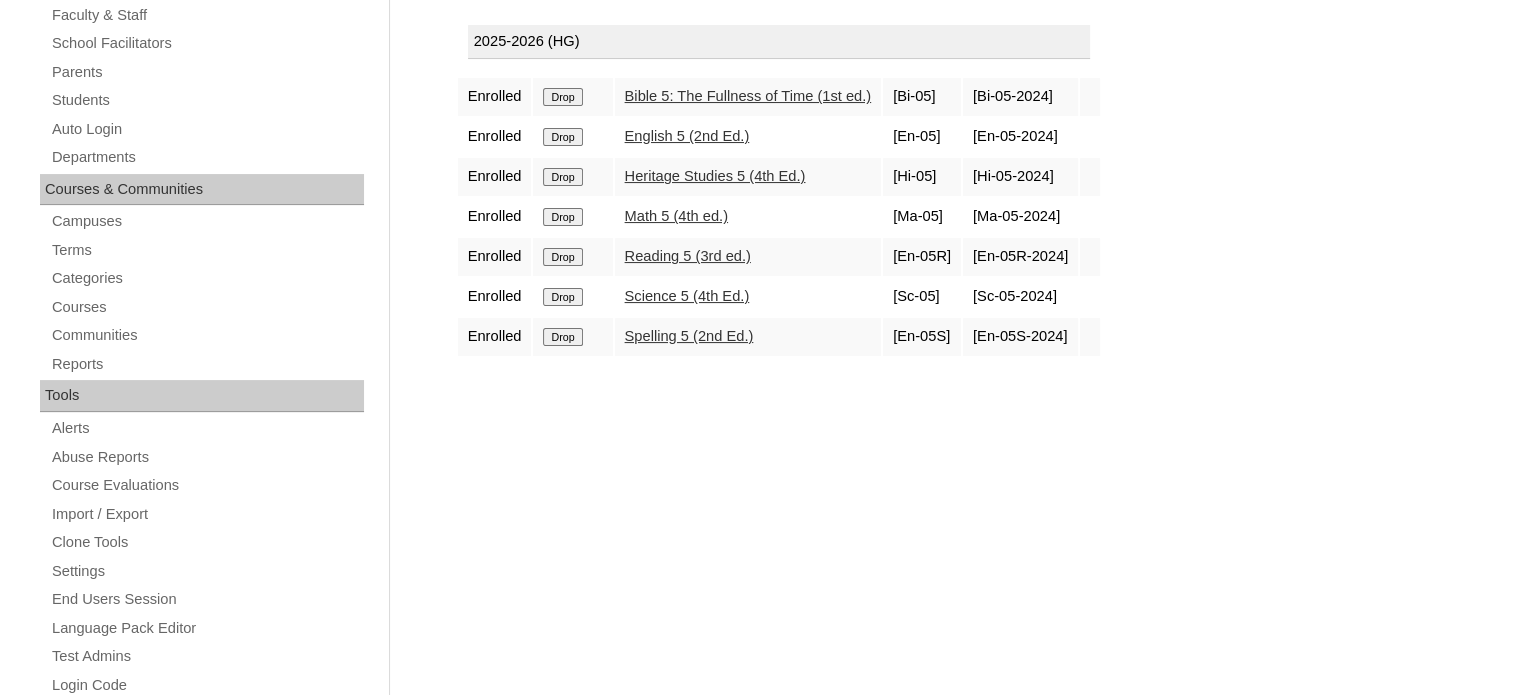 scroll, scrollTop: 344, scrollLeft: 0, axis: vertical 